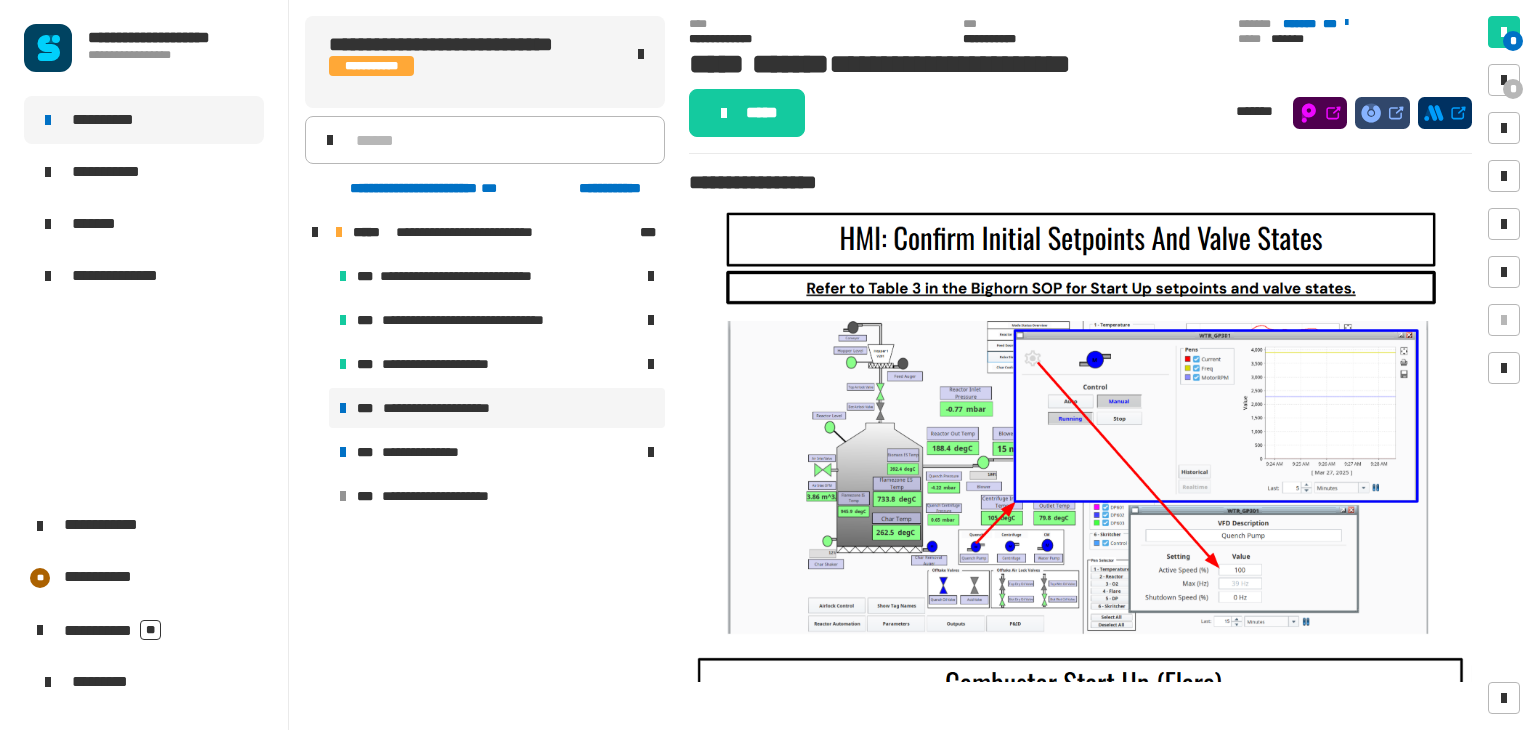 scroll, scrollTop: 0, scrollLeft: 0, axis: both 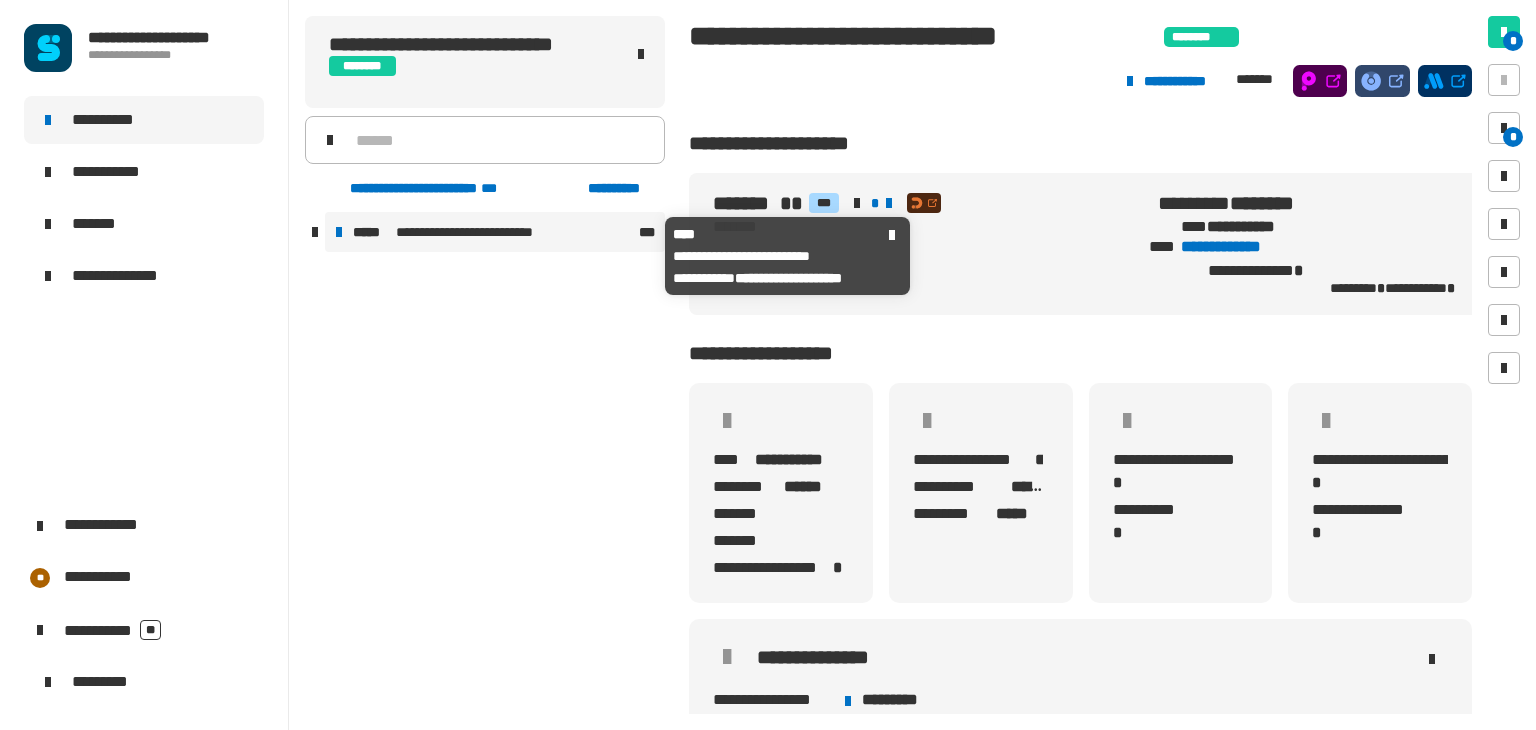 click on "**********" at bounding box center [484, 232] 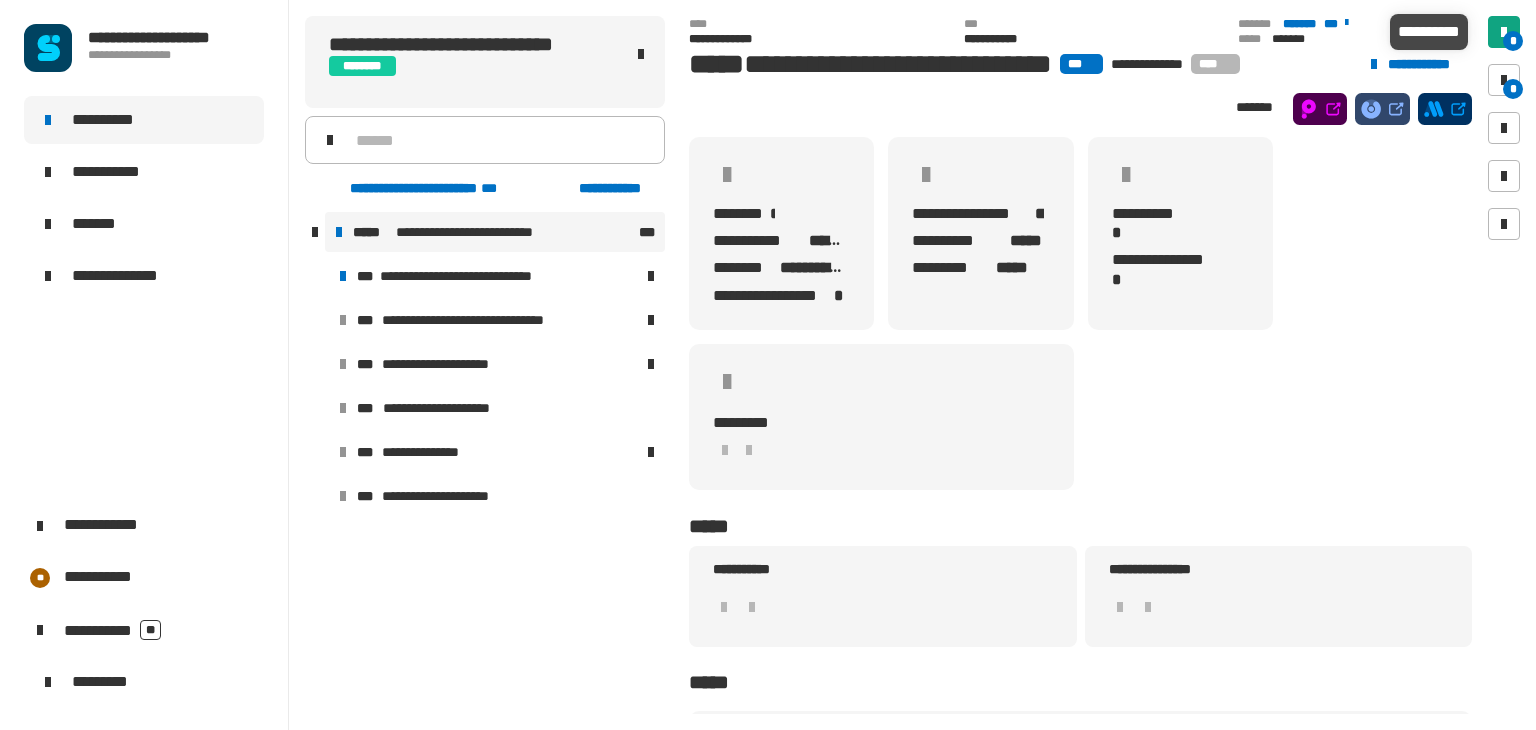 click on "*" at bounding box center [1513, 41] 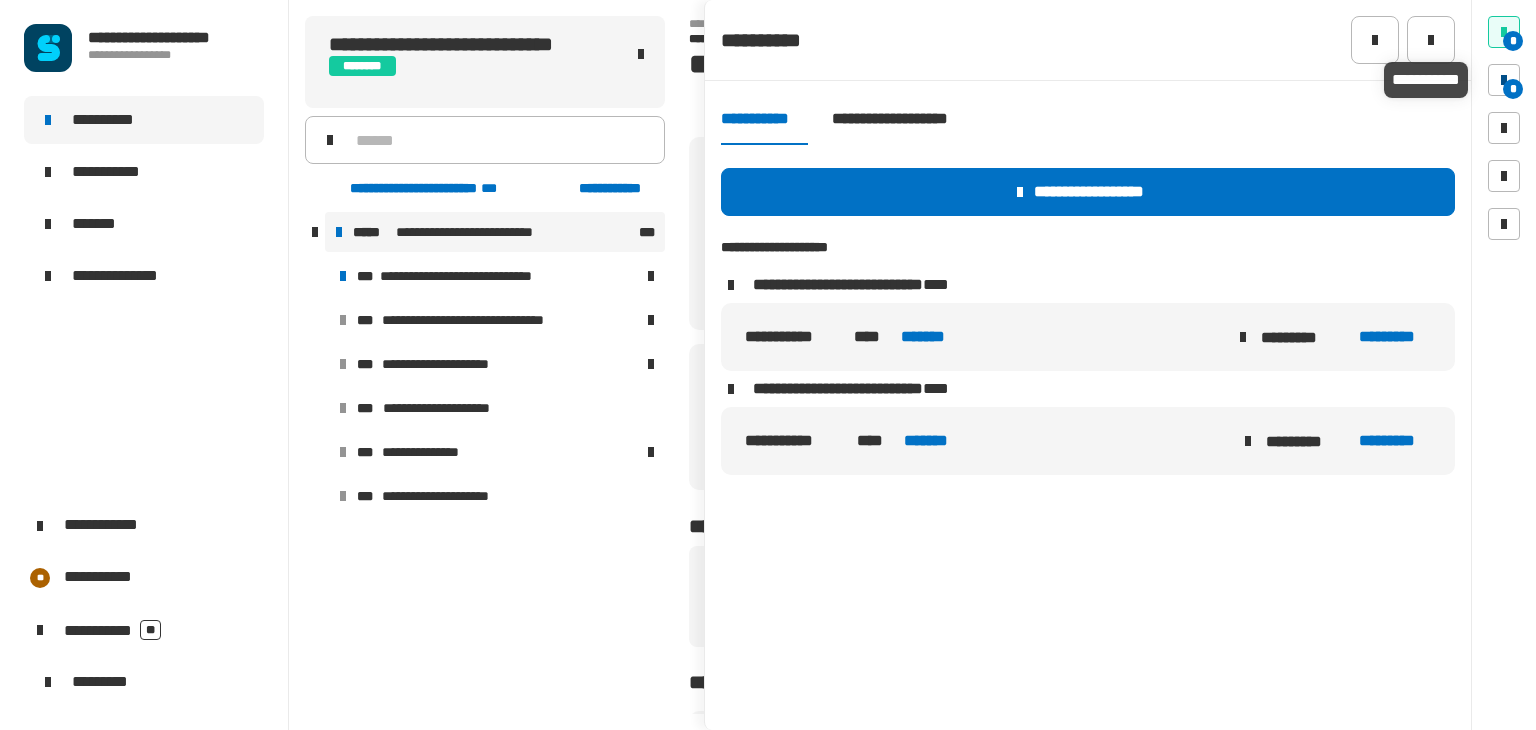 click on "*" at bounding box center [1513, 89] 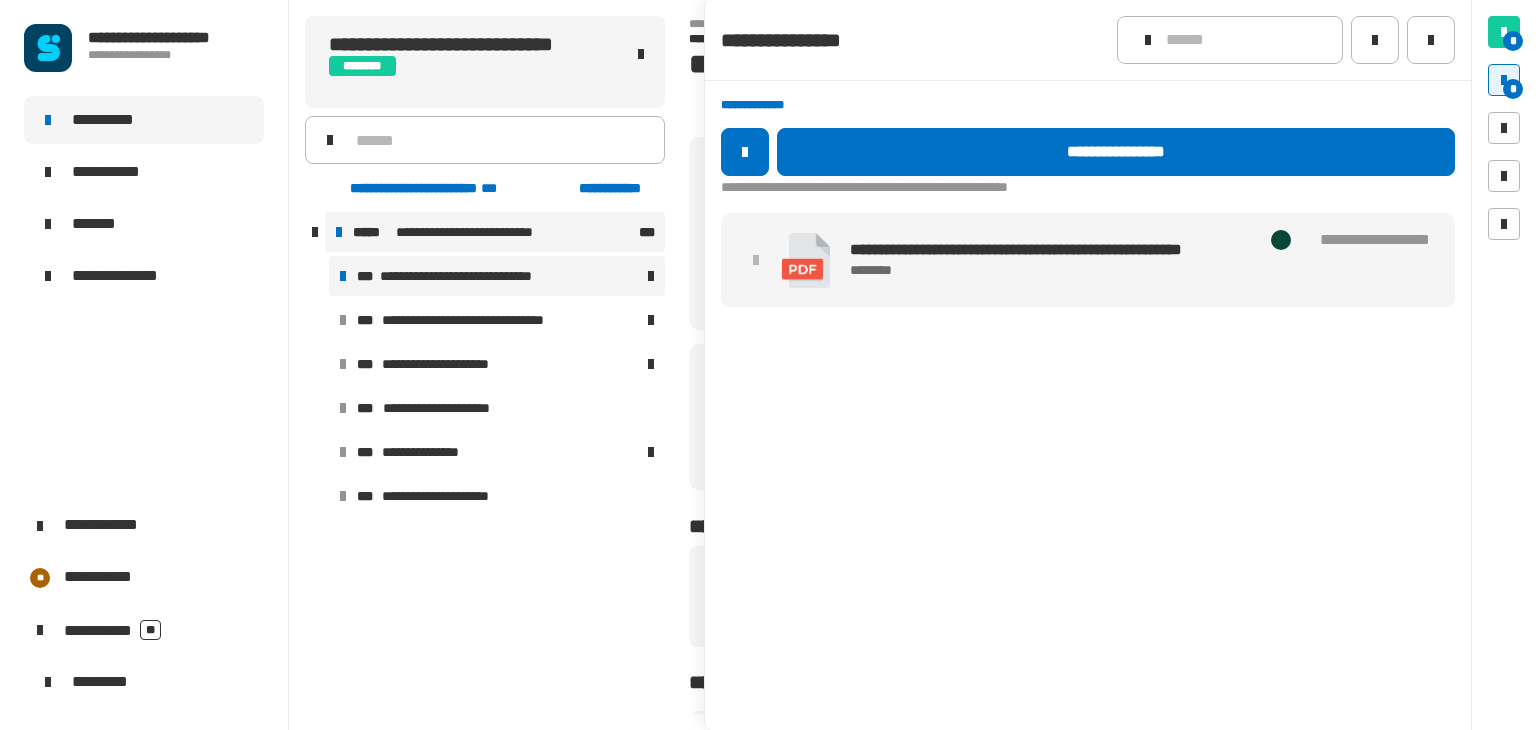 click on "**********" at bounding box center (479, 276) 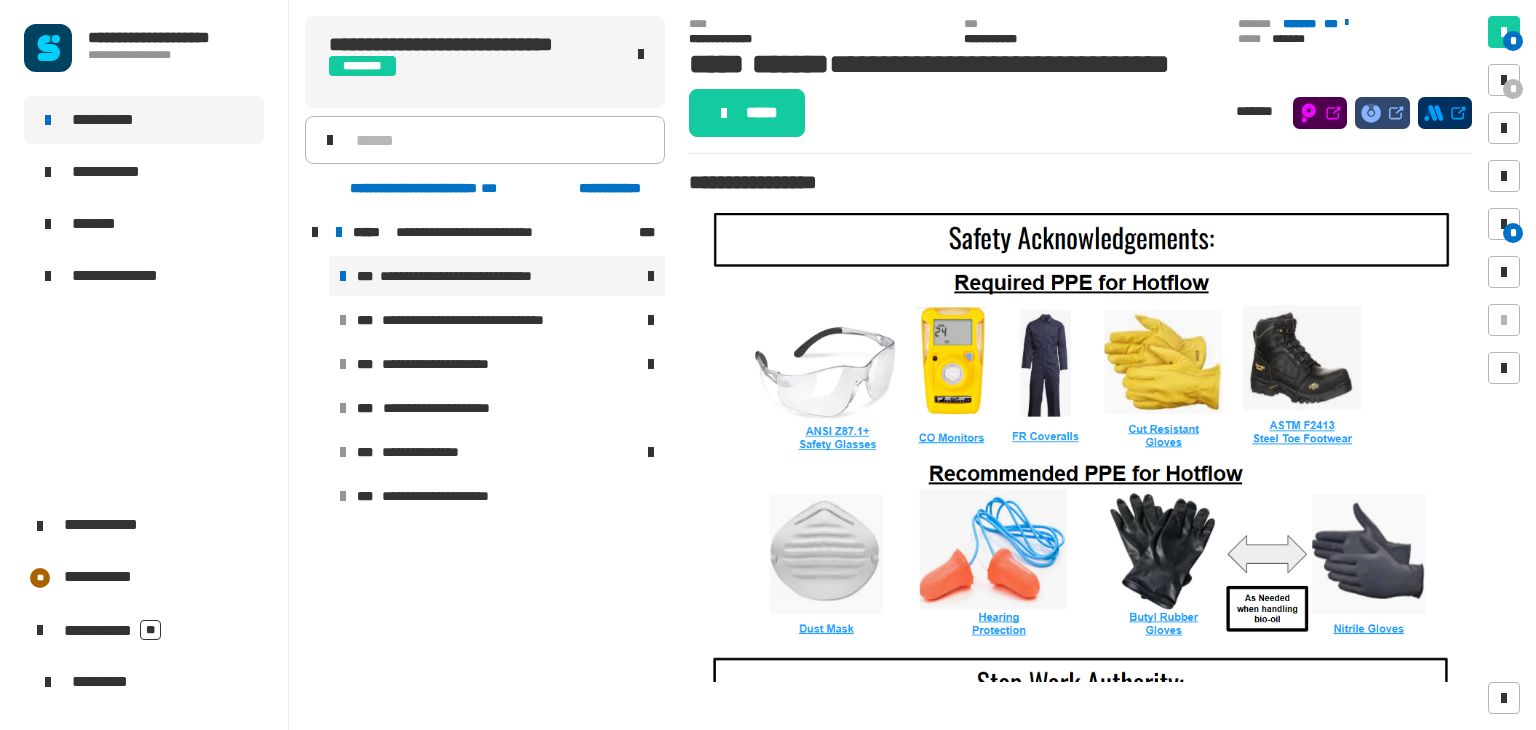 click on "******* ******* ***" 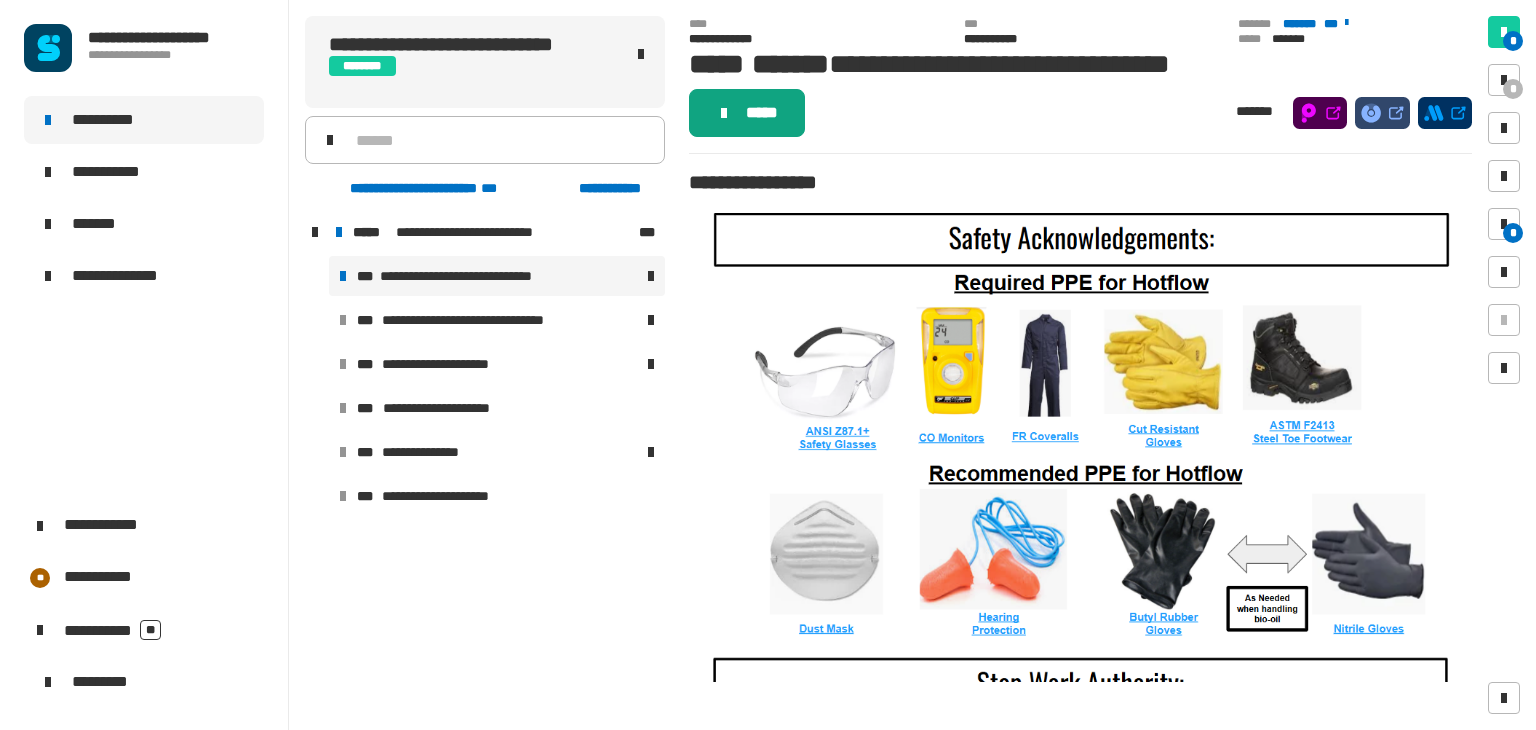 click on "*****" 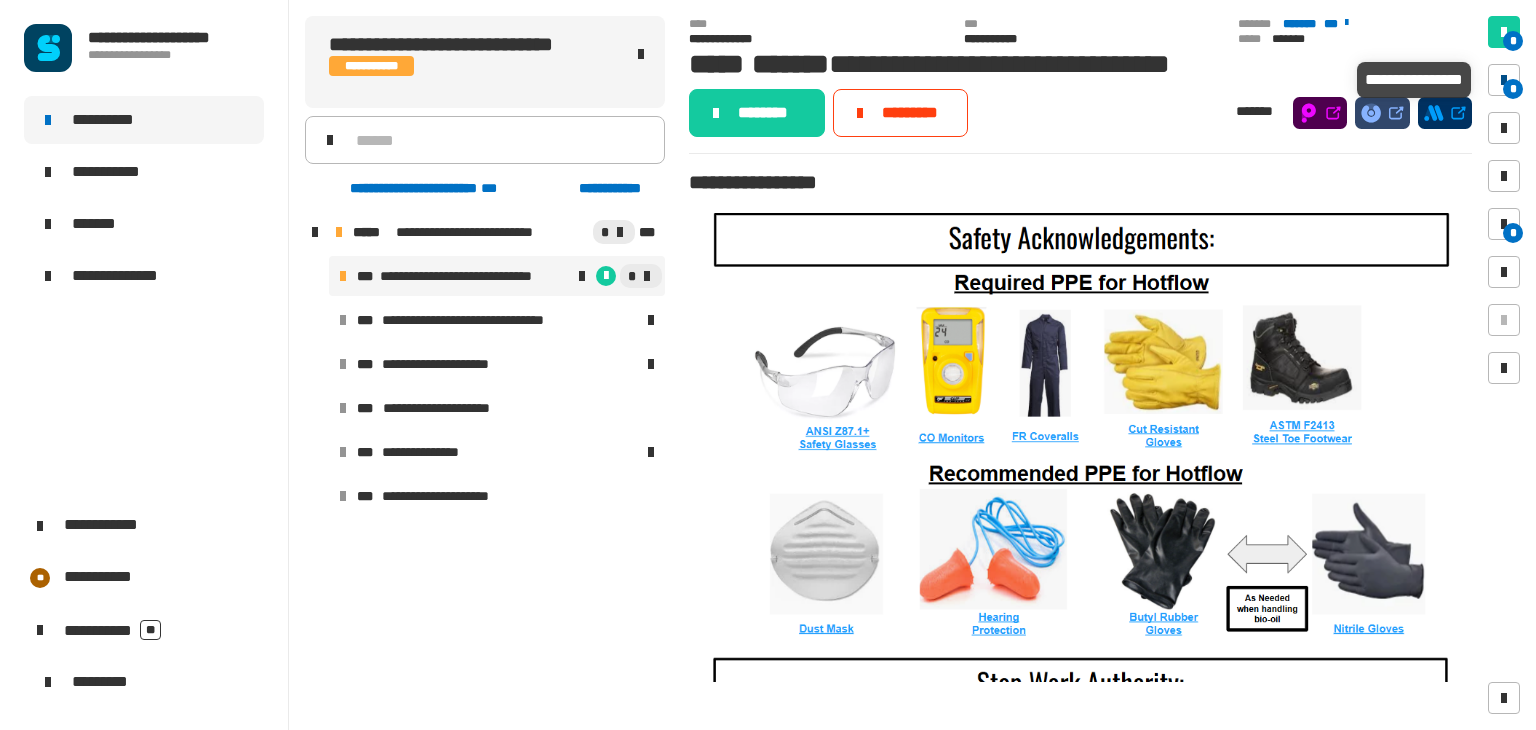 click on "*" at bounding box center [1504, 80] 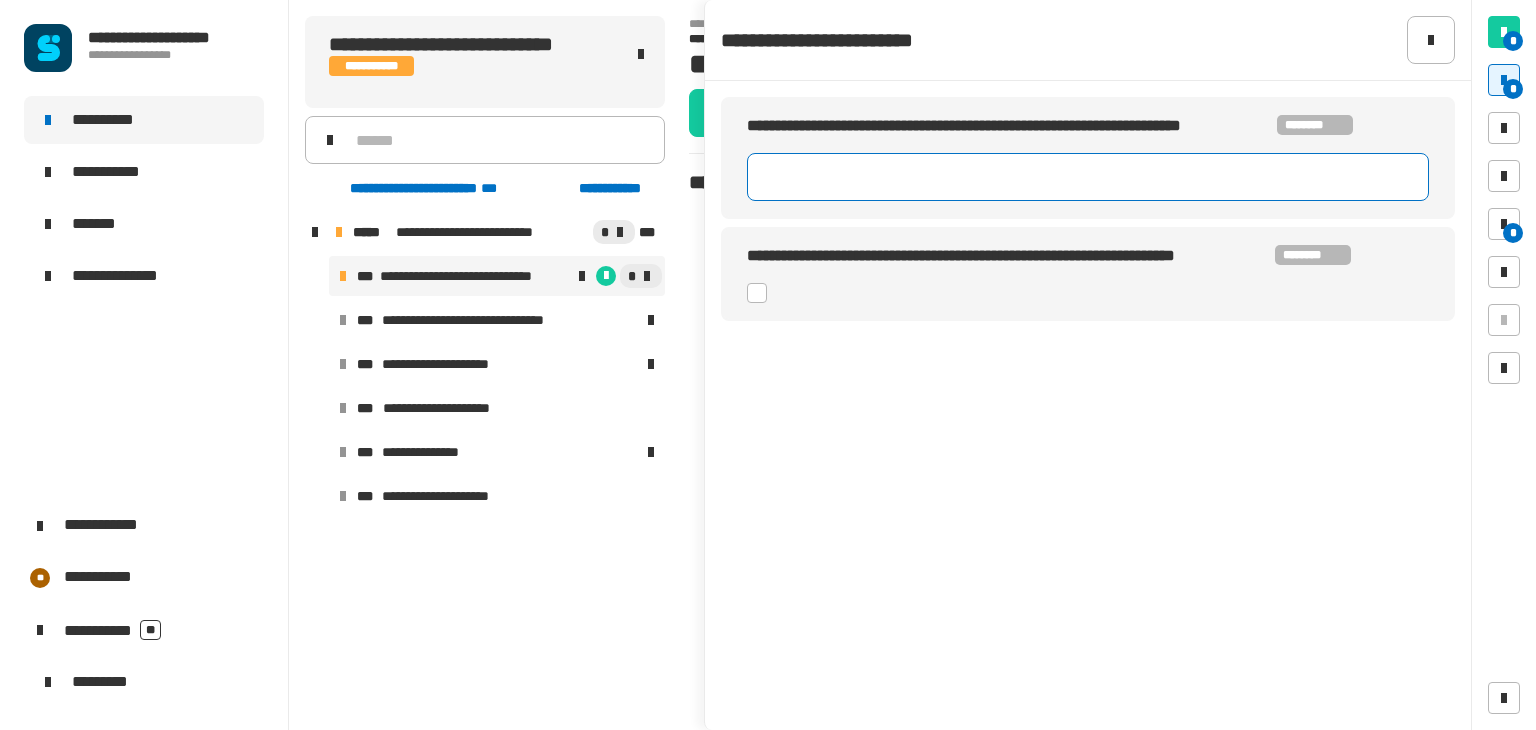 click 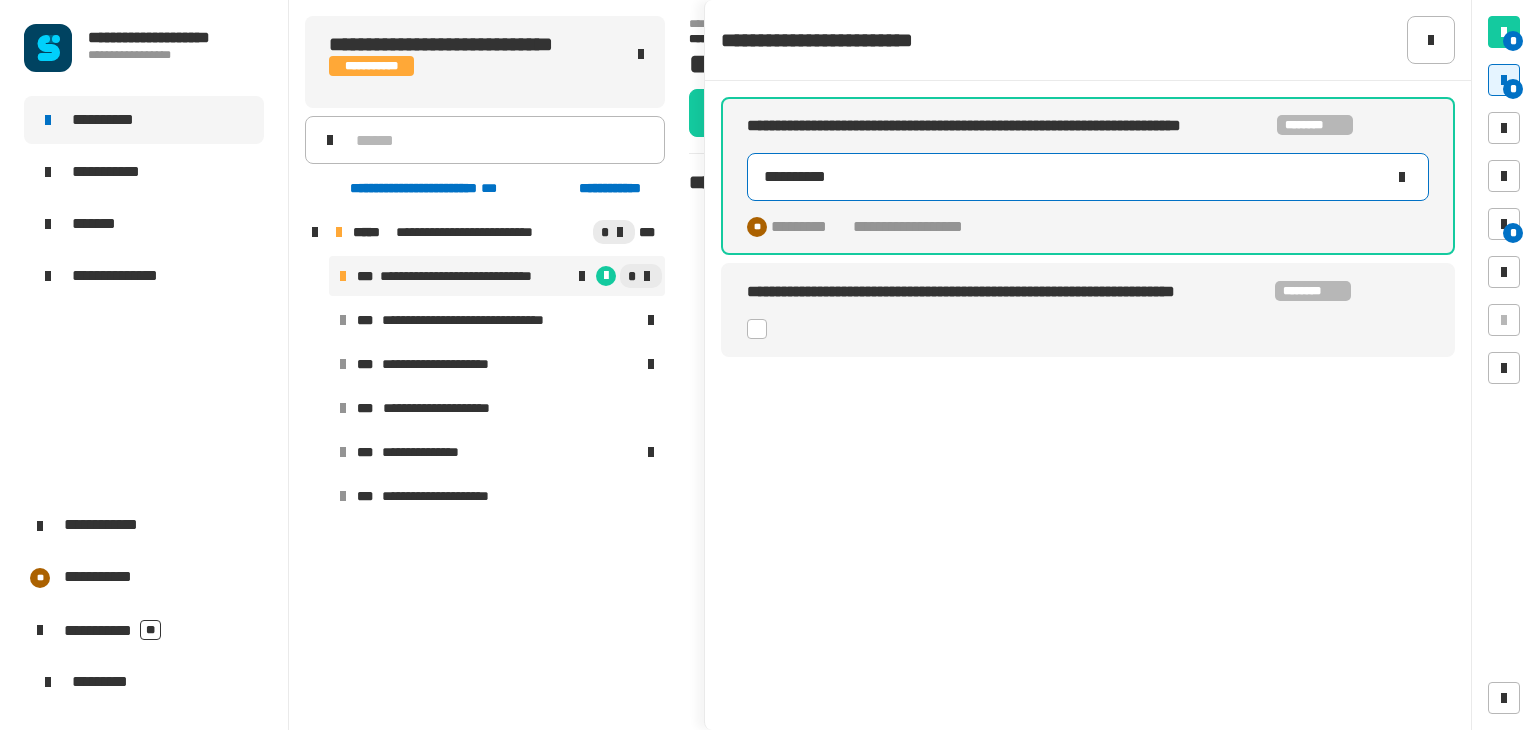 type on "**********" 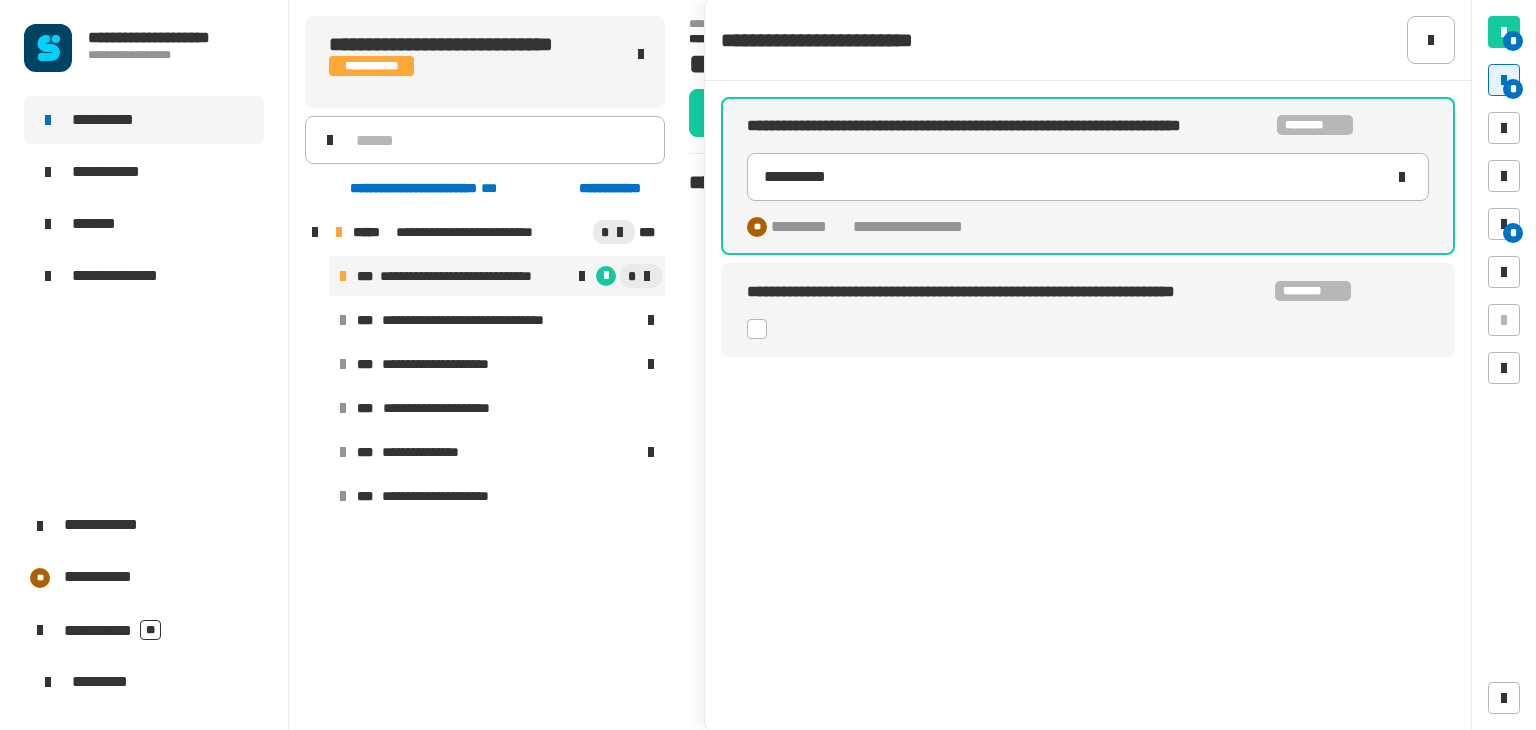 click 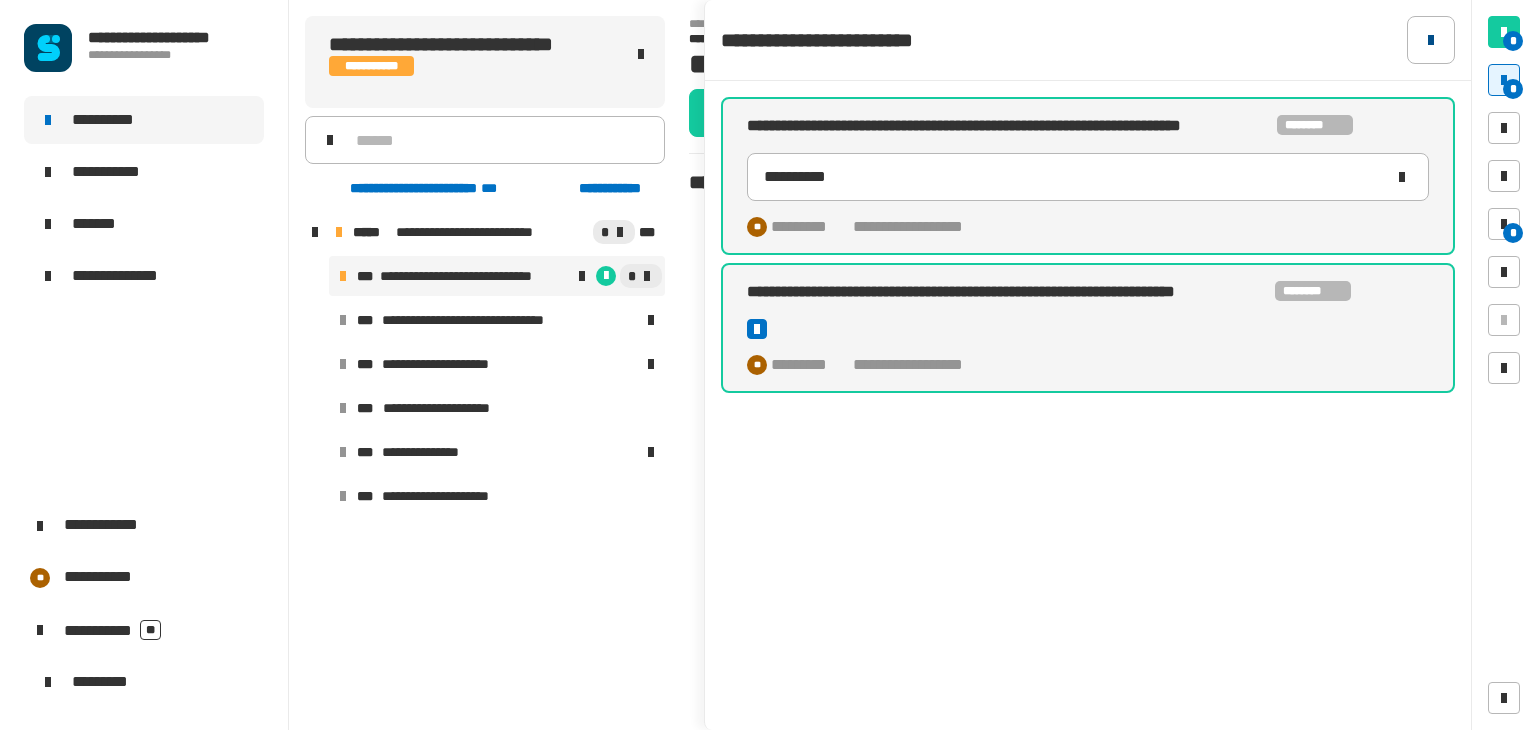 click 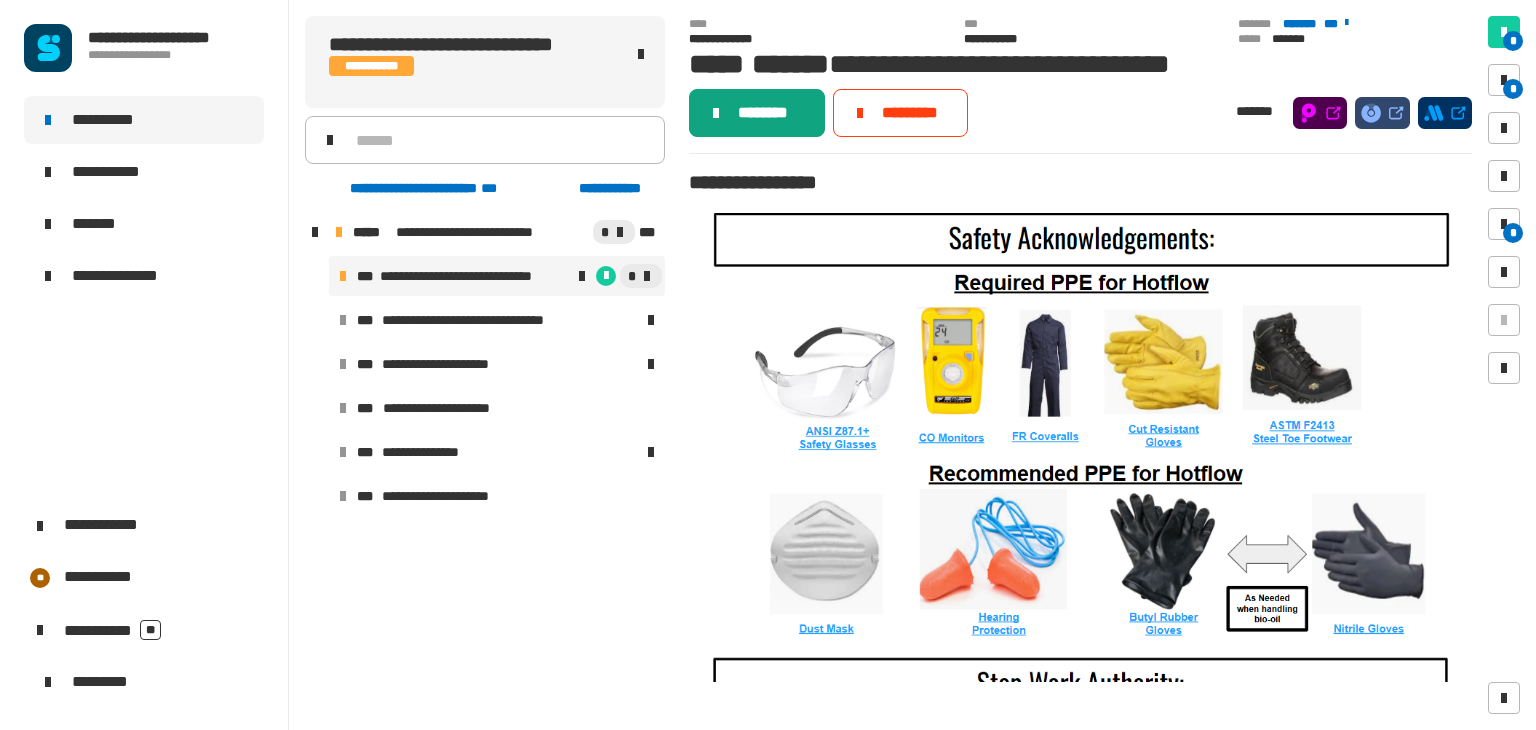 click on "********" 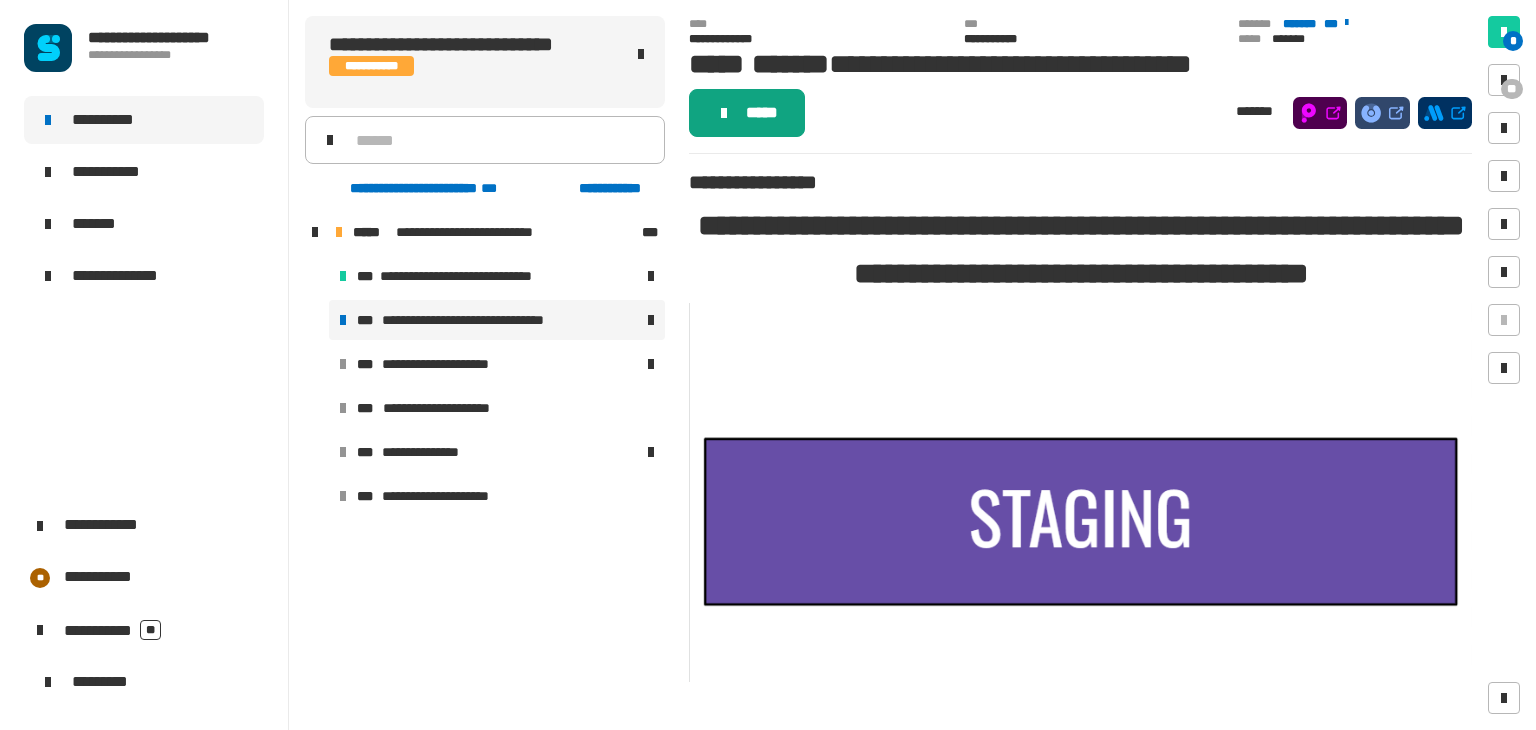 click on "*****" 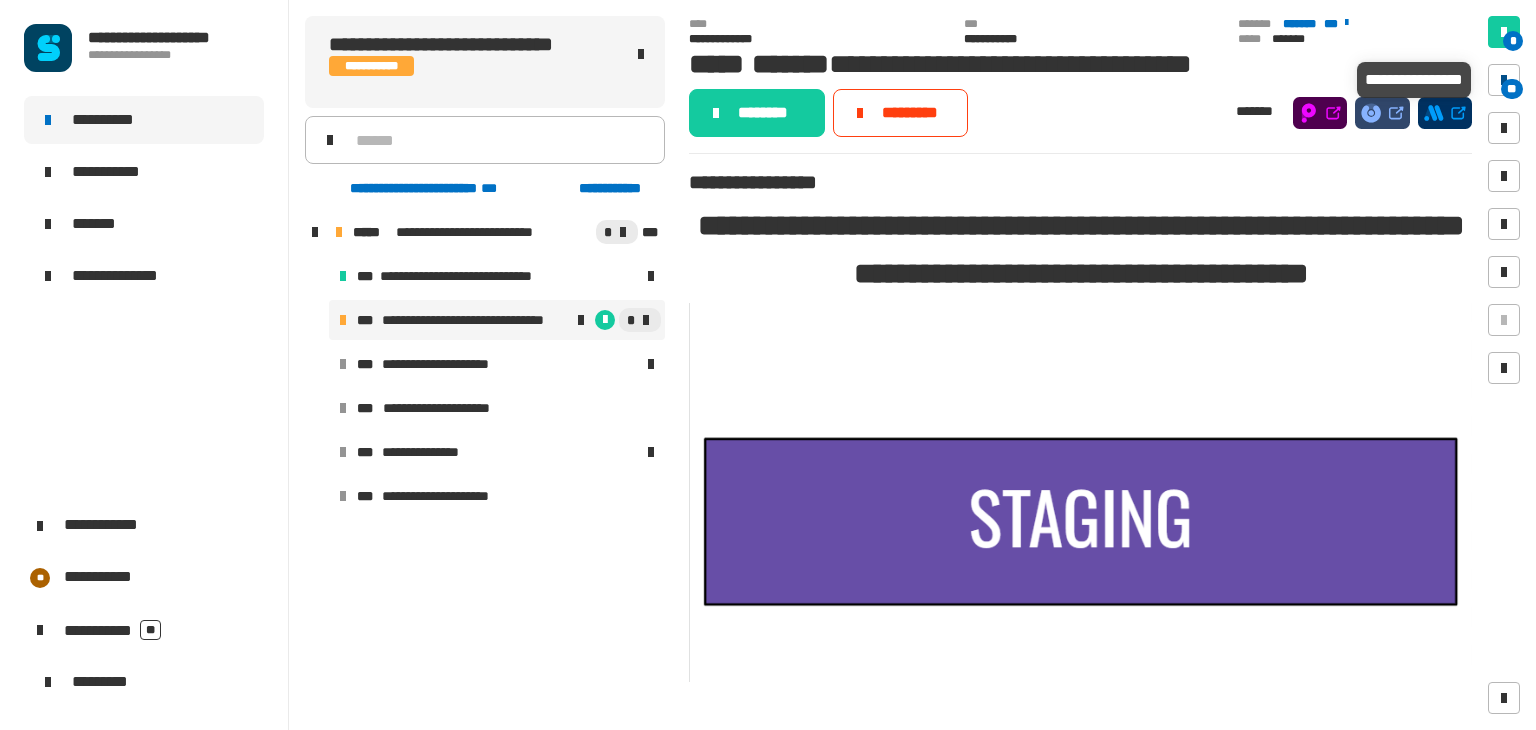 click at bounding box center (1504, 80) 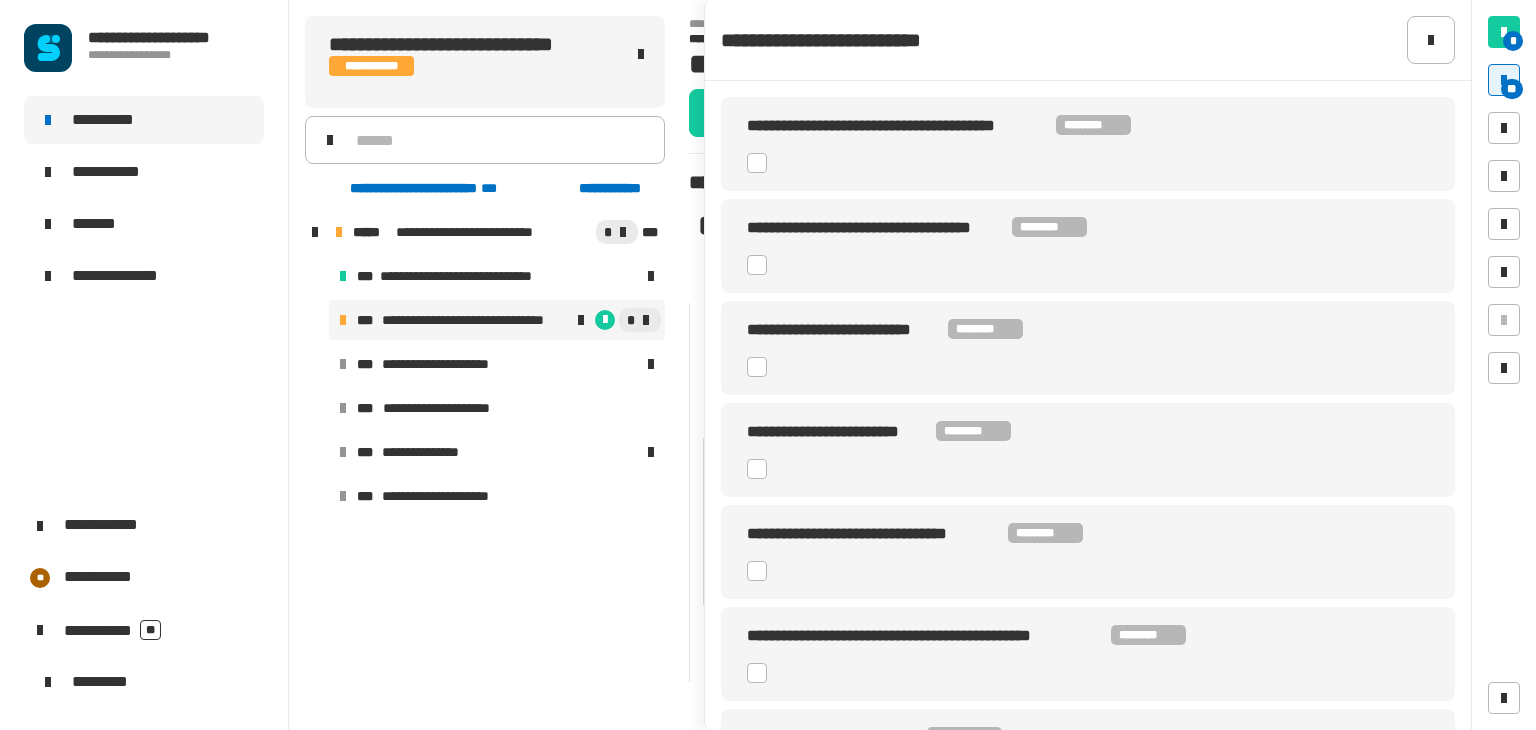 click 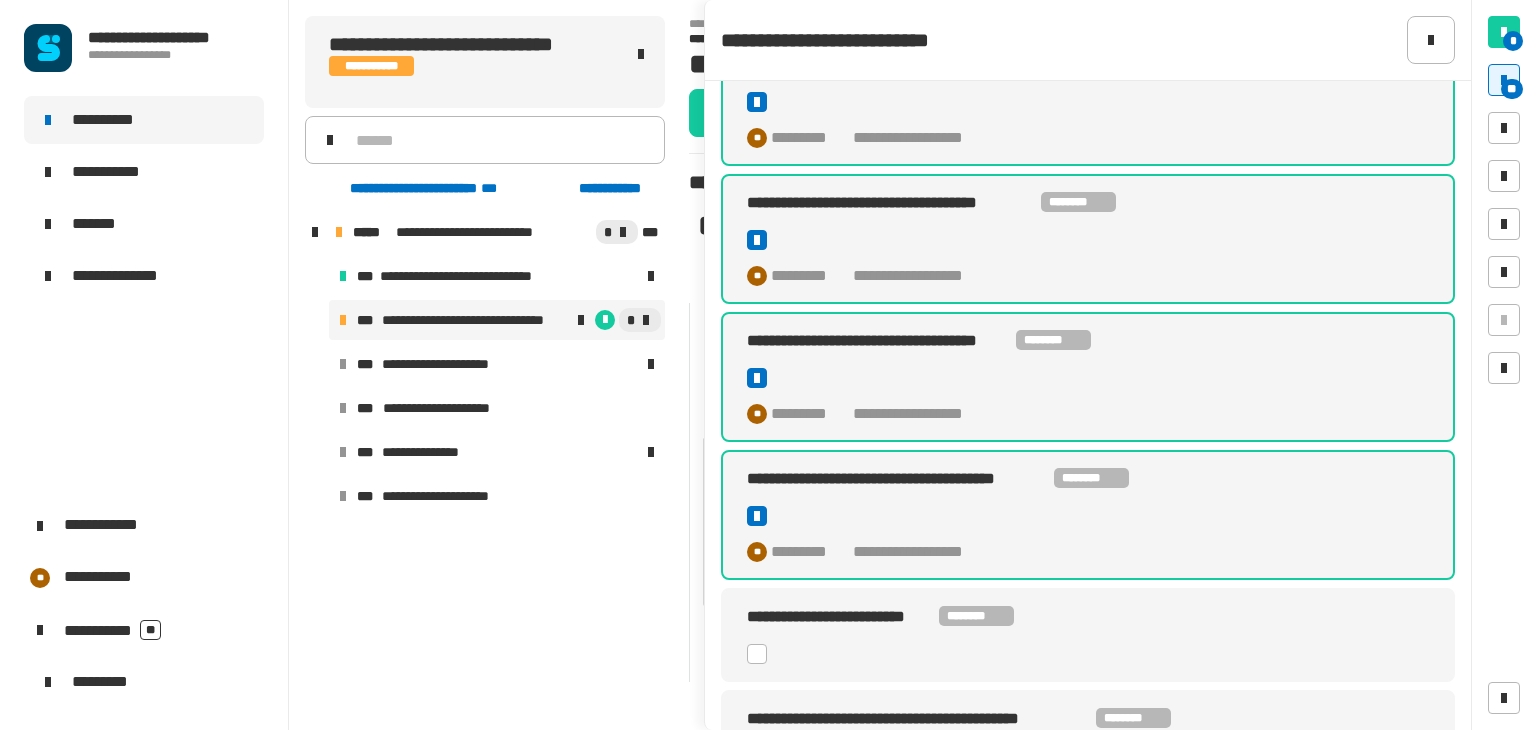 scroll, scrollTop: 2479, scrollLeft: 0, axis: vertical 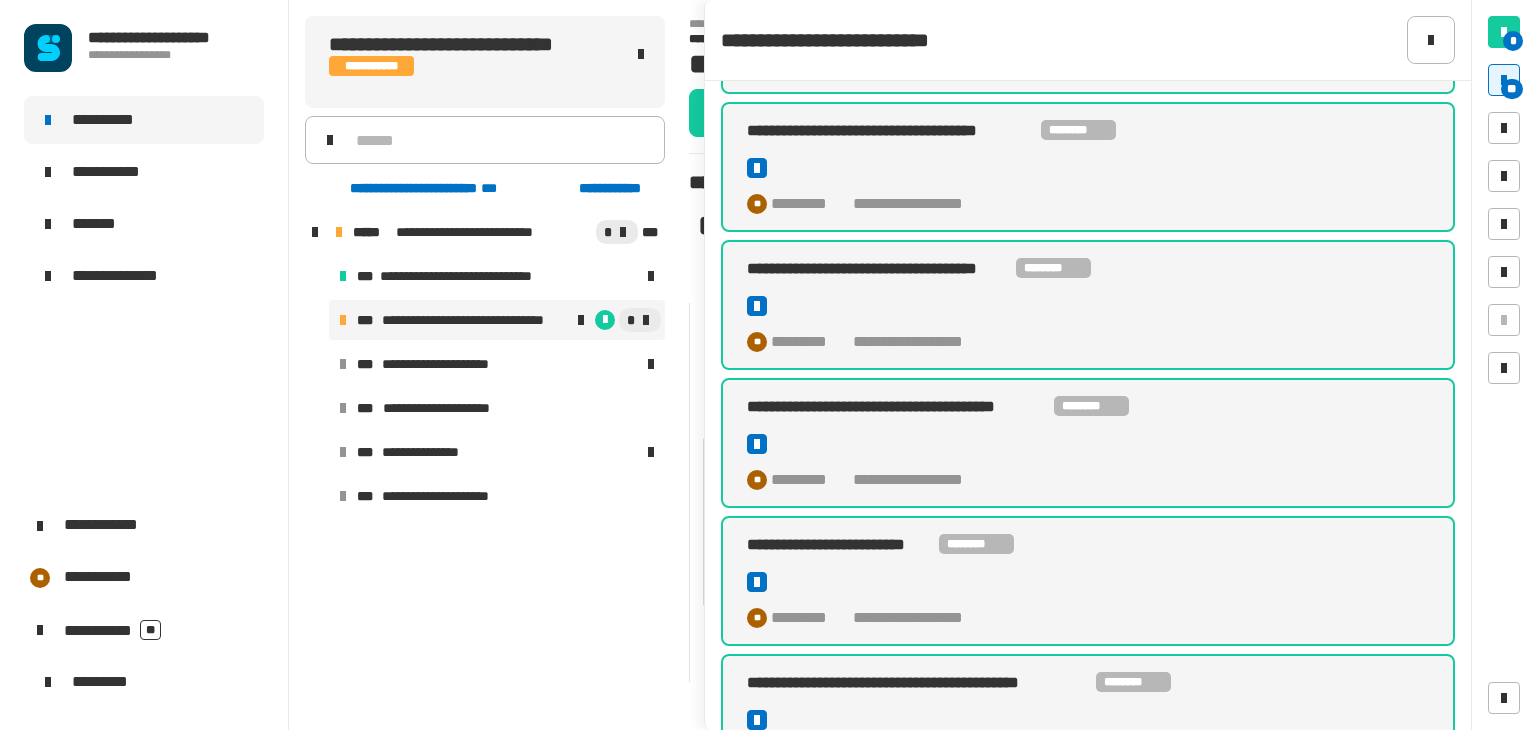 click on "**********" 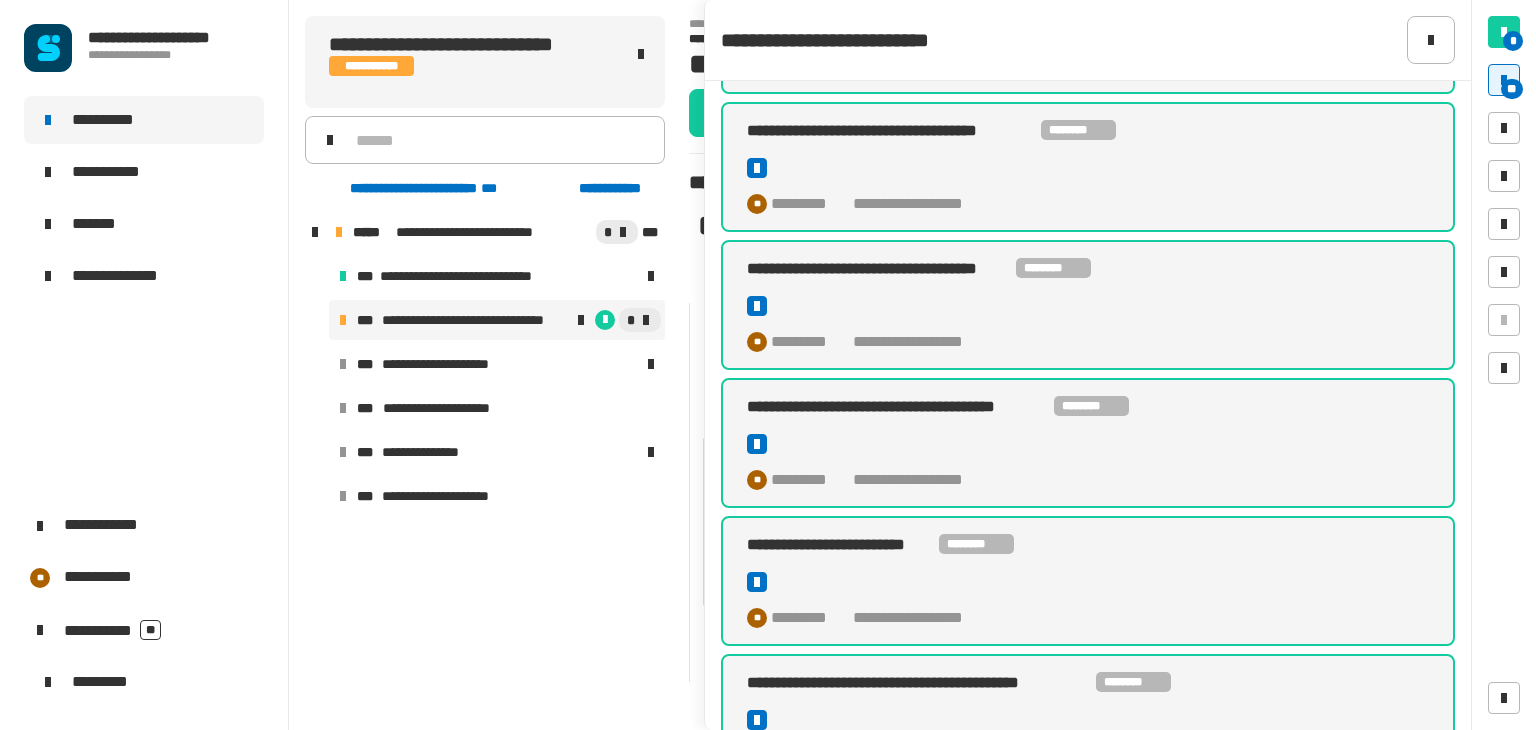scroll, scrollTop: 2515, scrollLeft: 0, axis: vertical 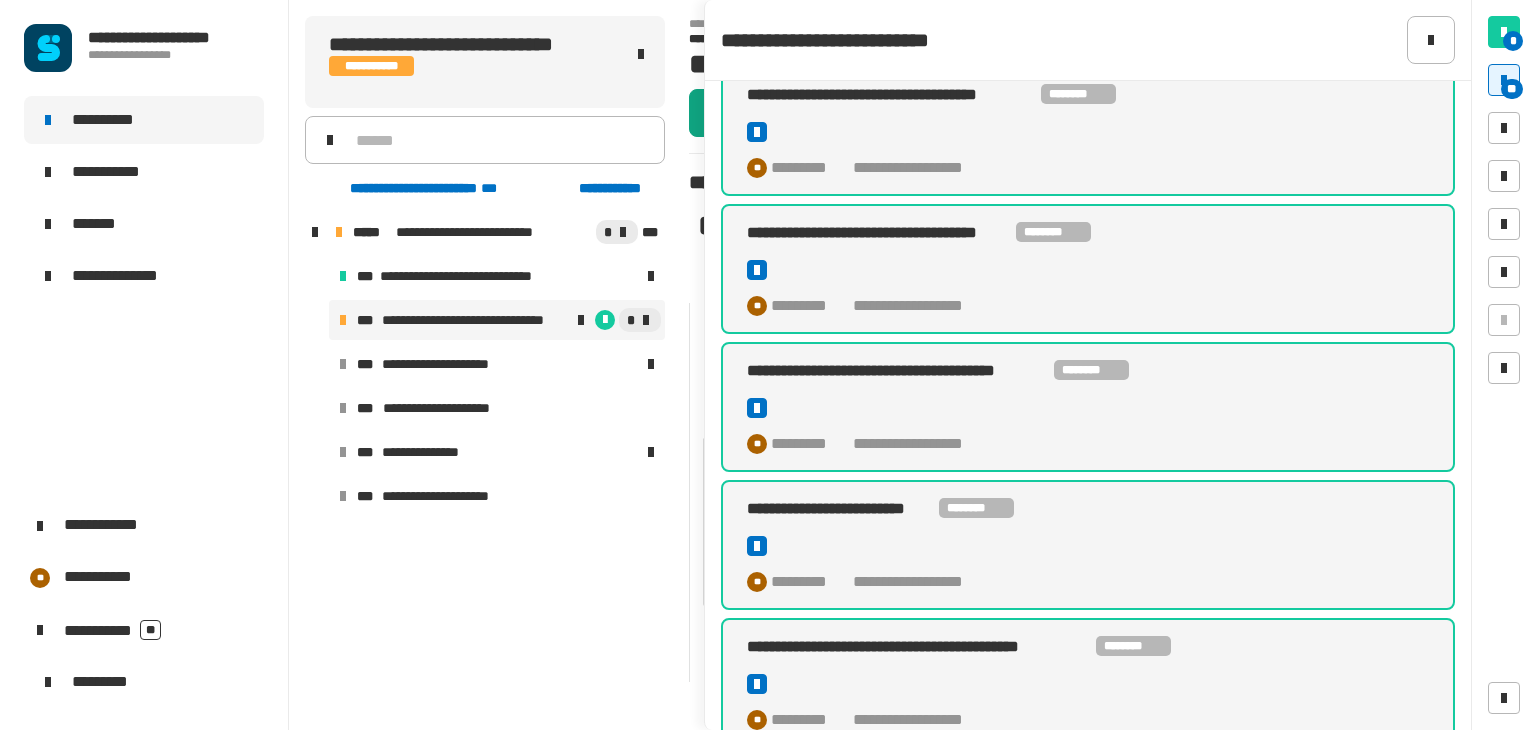 click on "********" 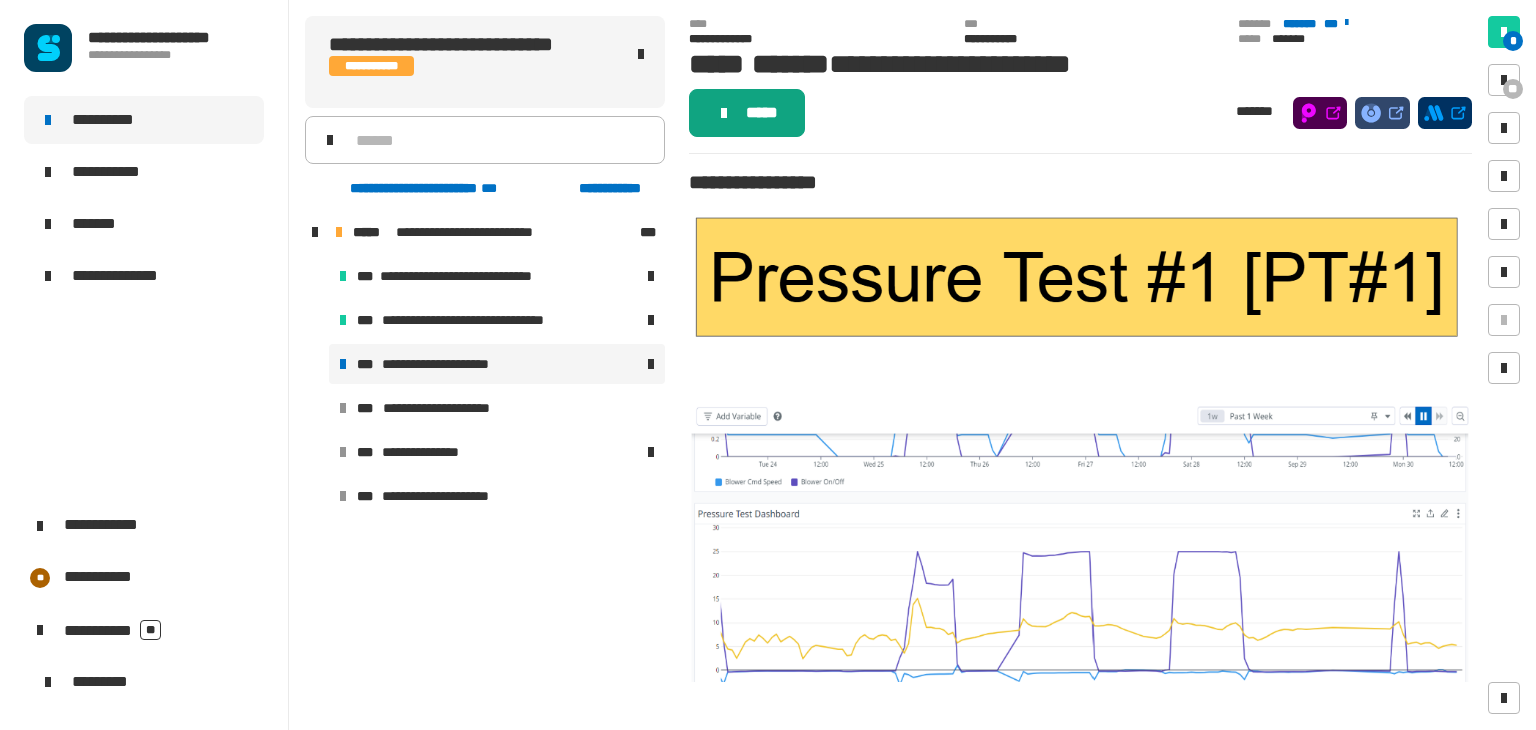 click on "*****" 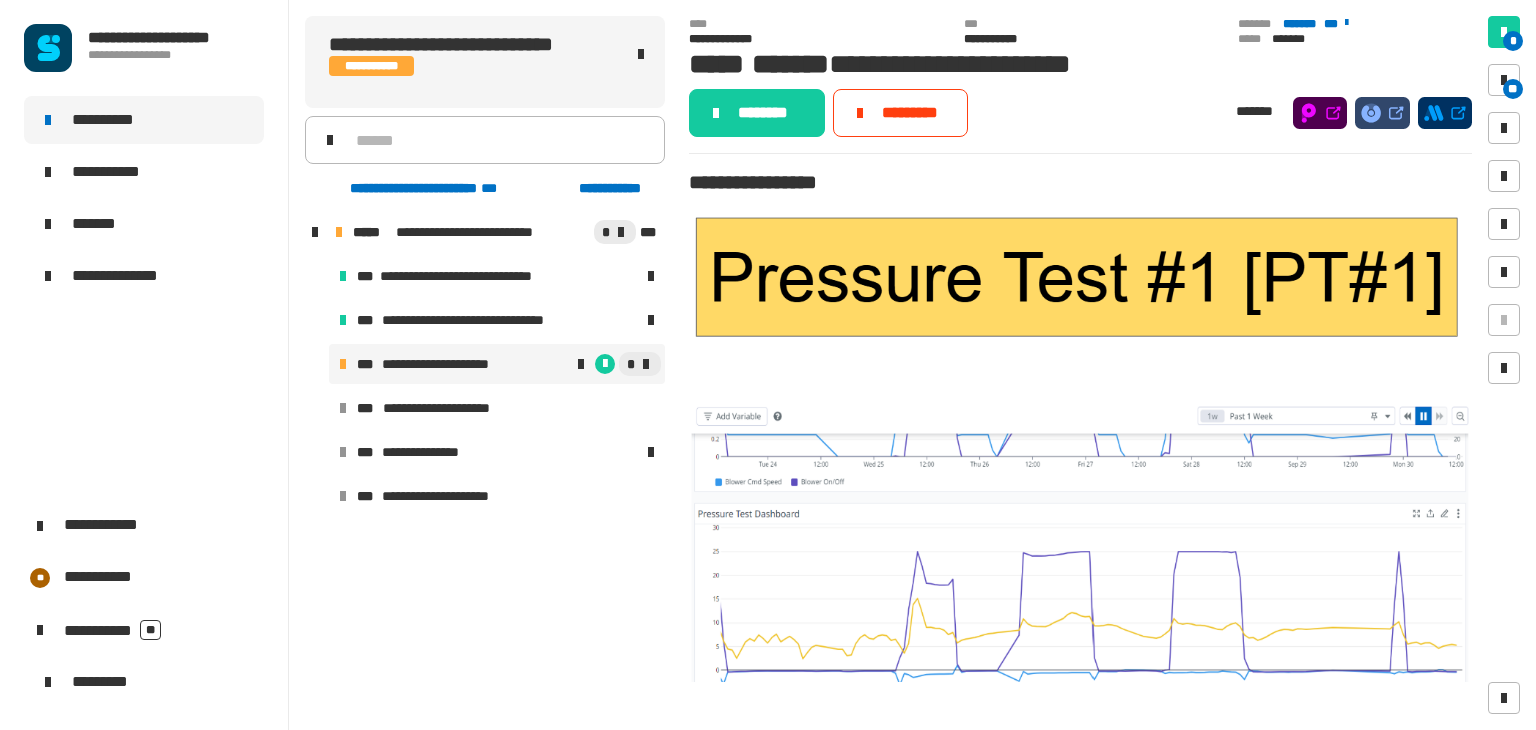 click on "********" 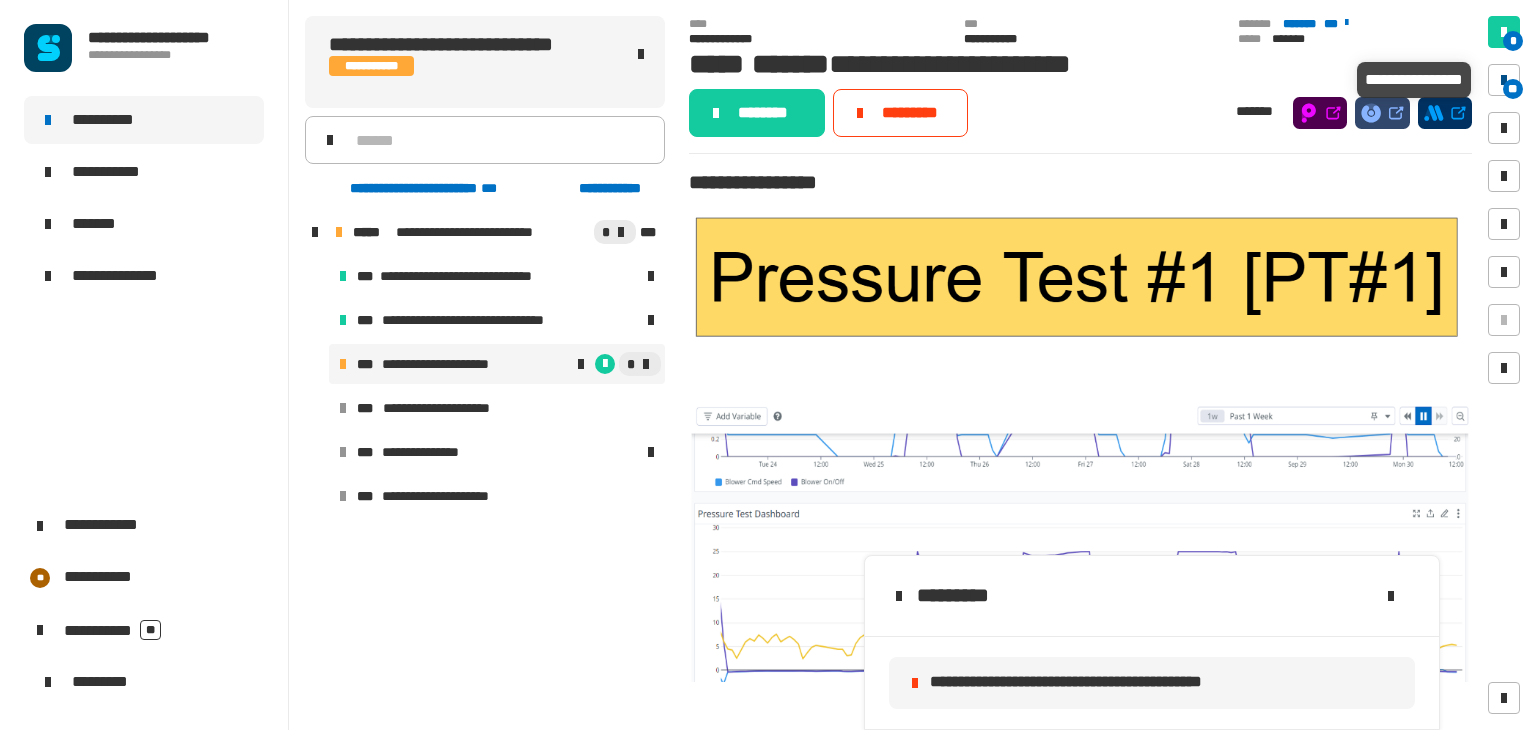 click at bounding box center [1504, 80] 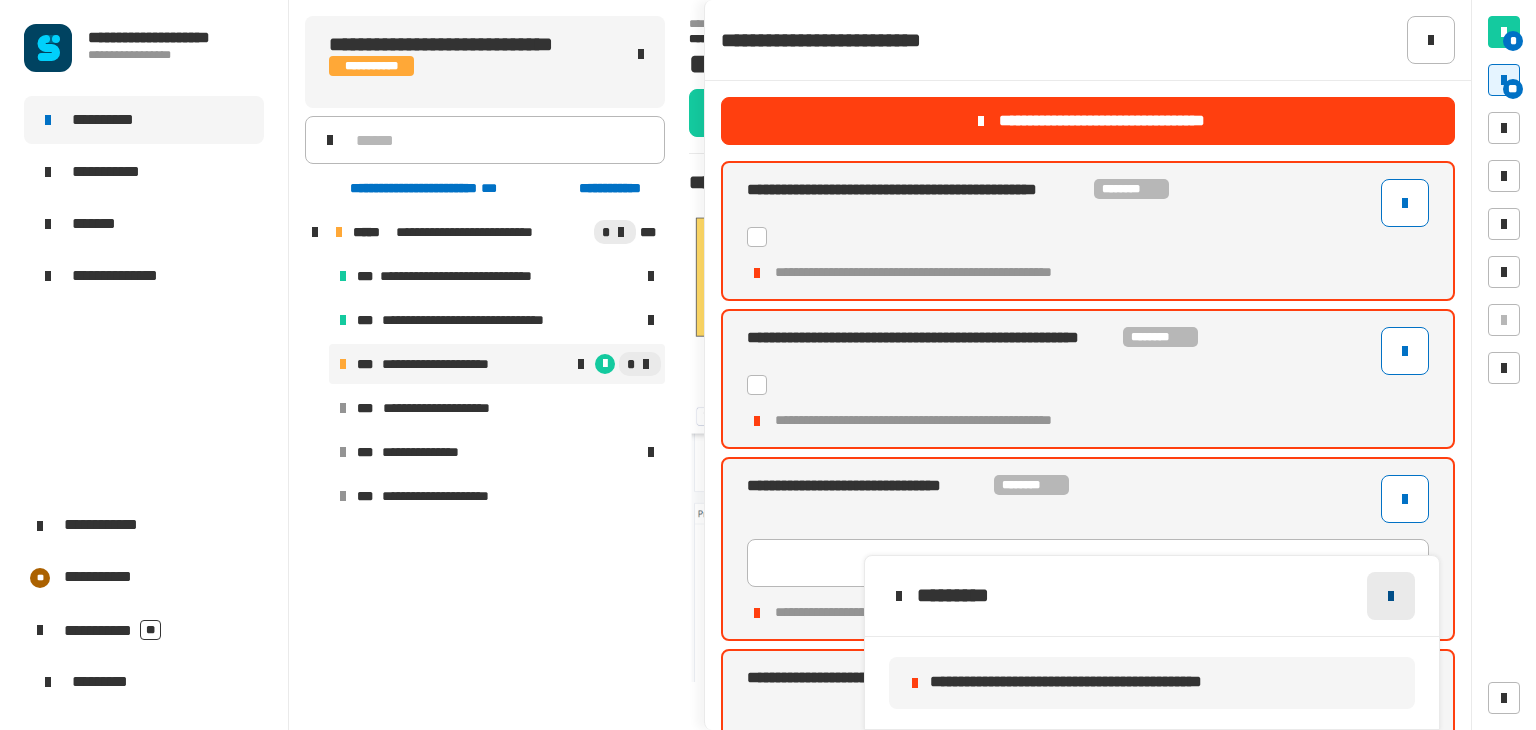 click 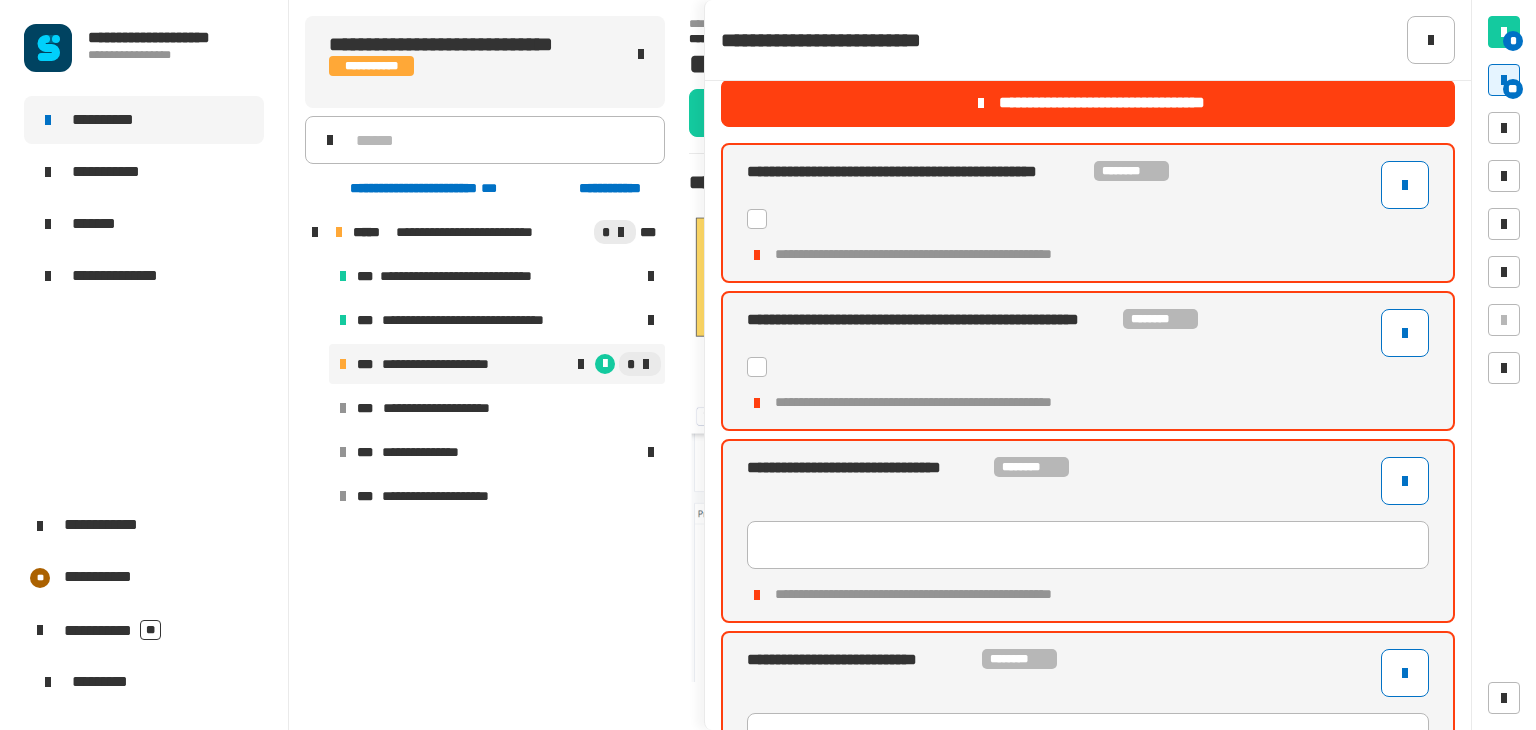 scroll, scrollTop: 0, scrollLeft: 0, axis: both 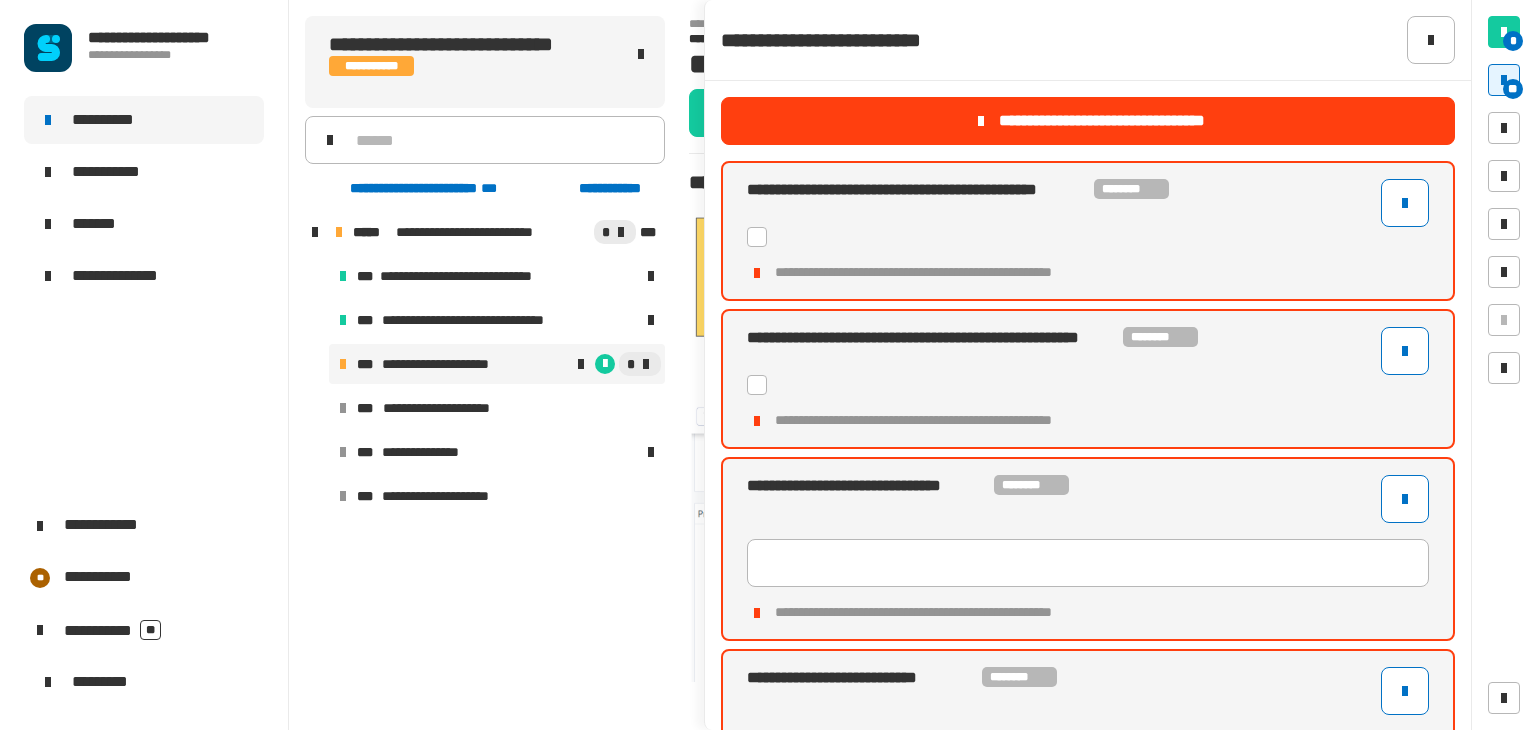 click 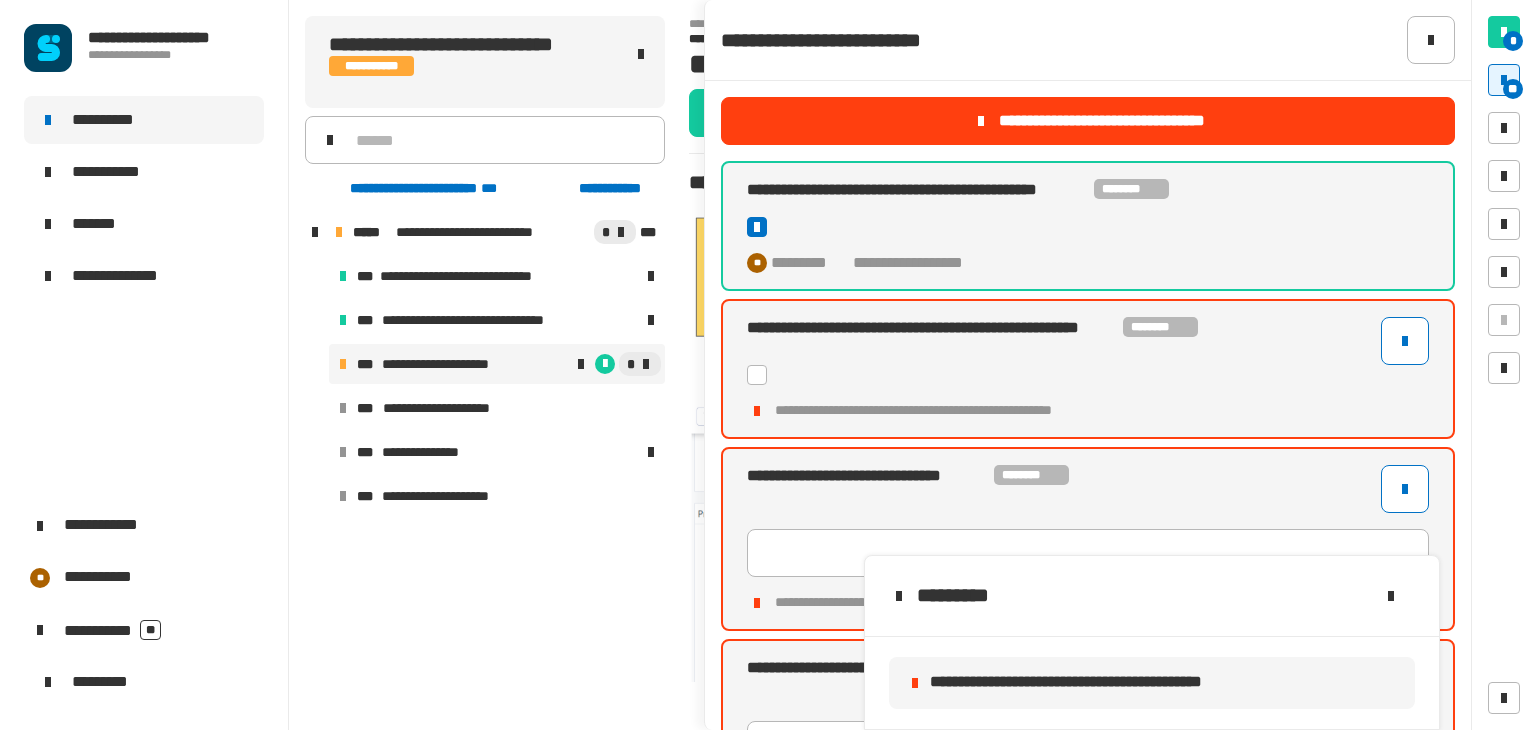 click on "**********" 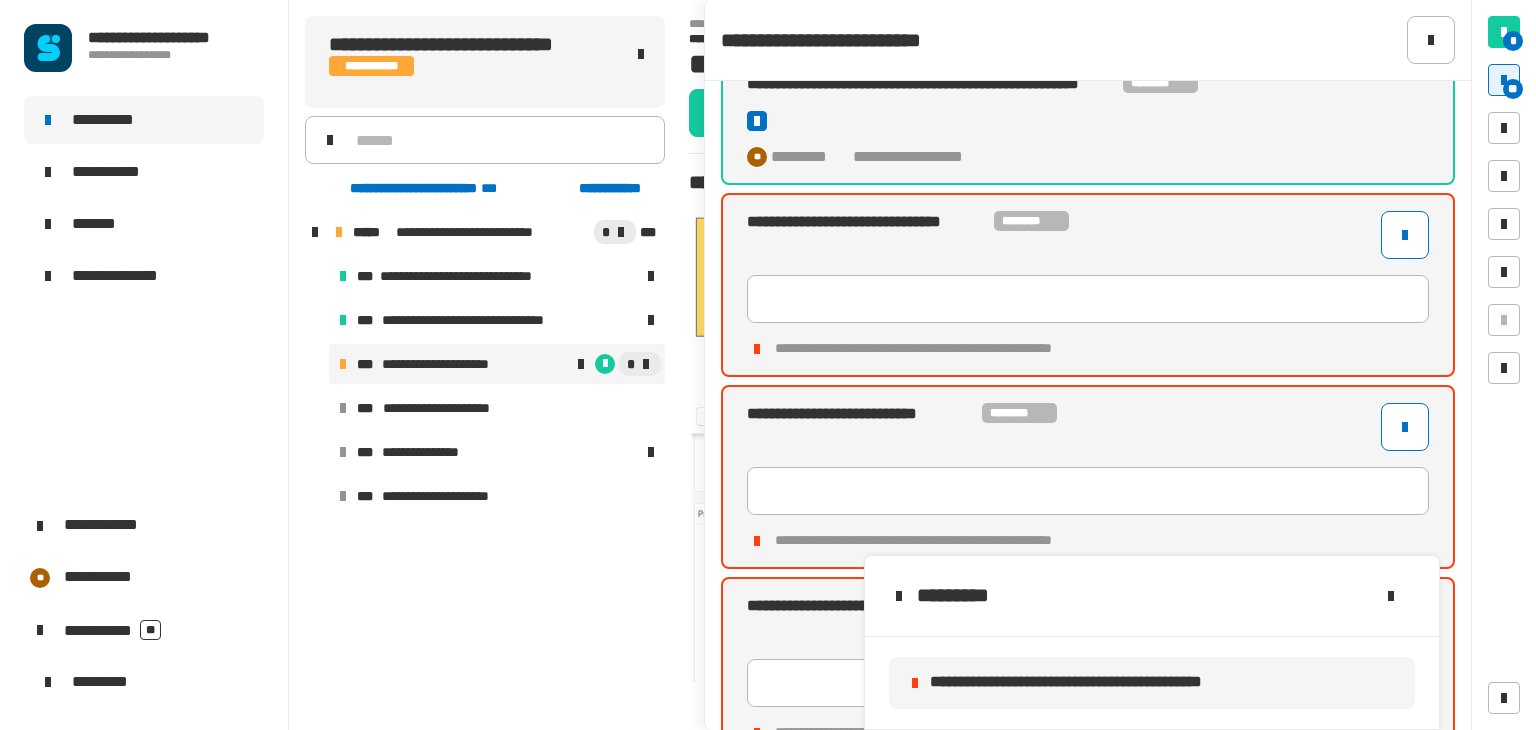 scroll, scrollTop: 250, scrollLeft: 0, axis: vertical 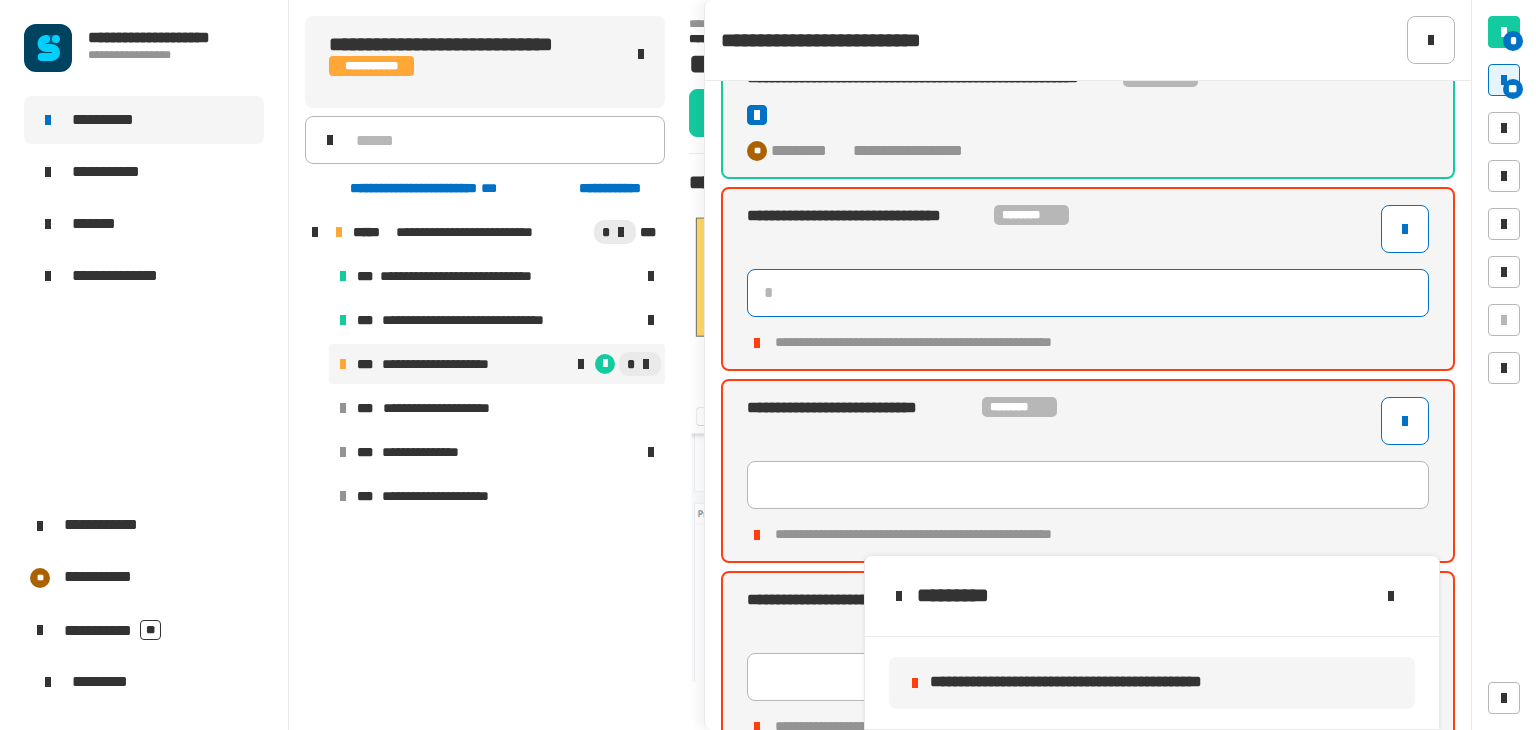 click 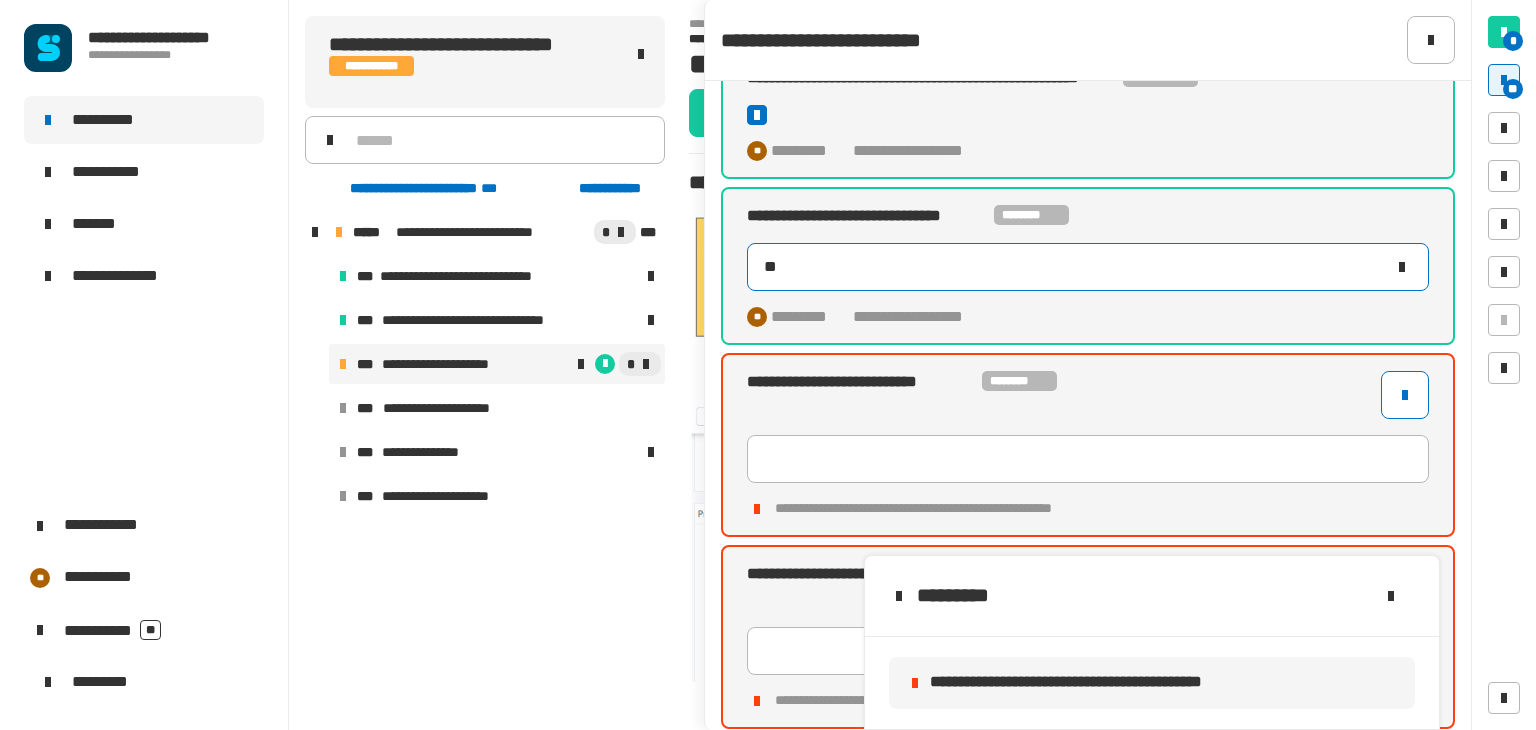 click on "**" 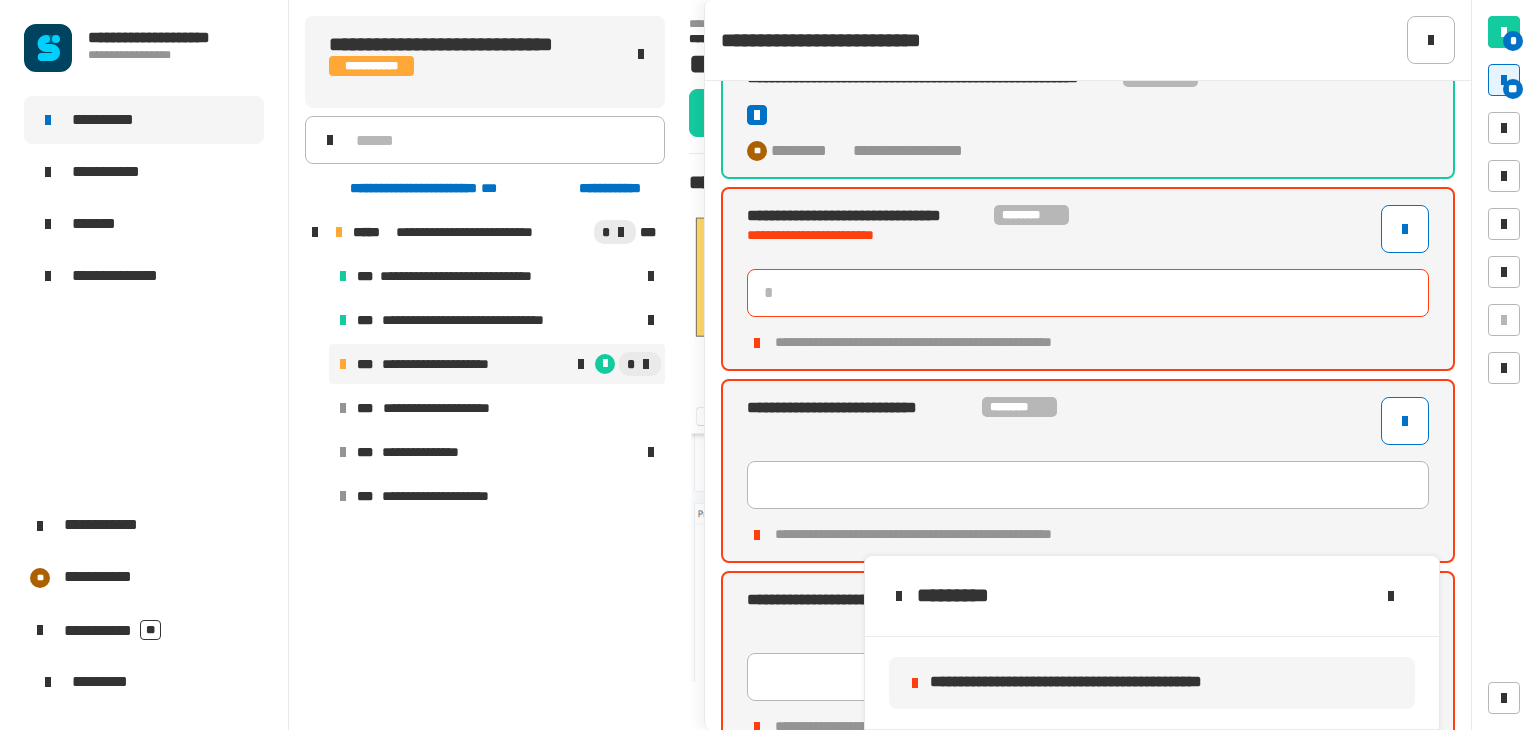 type on "**" 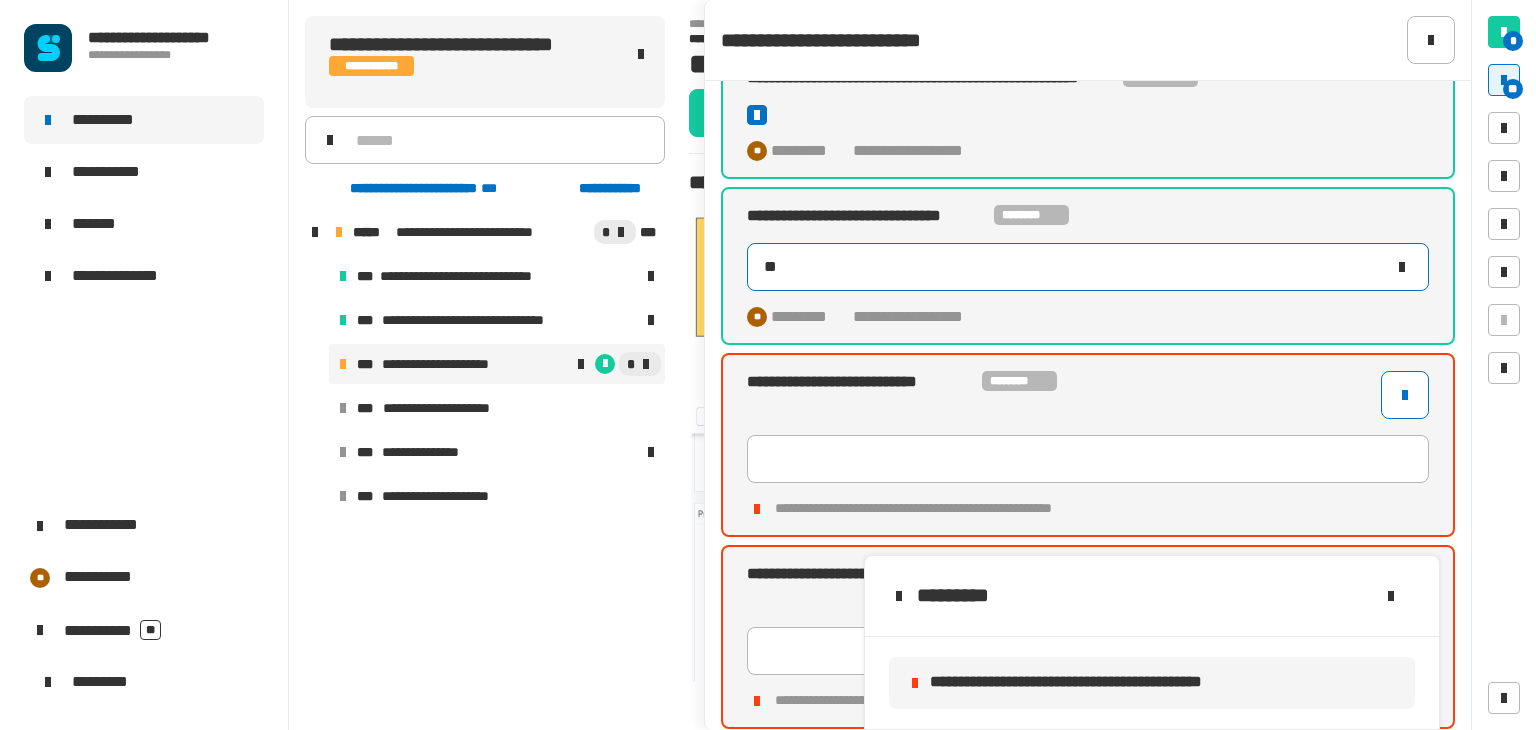 click on "**" 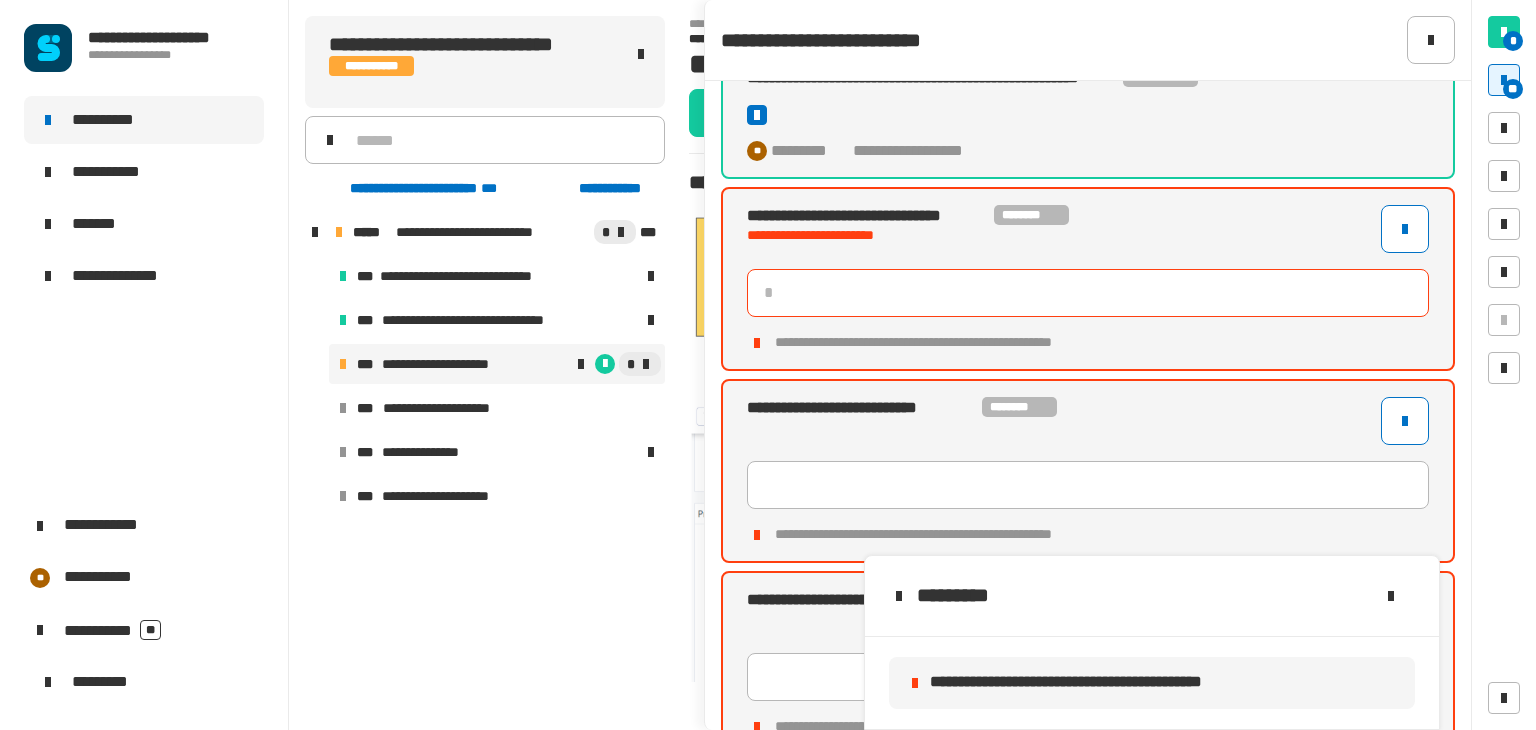 type on "**" 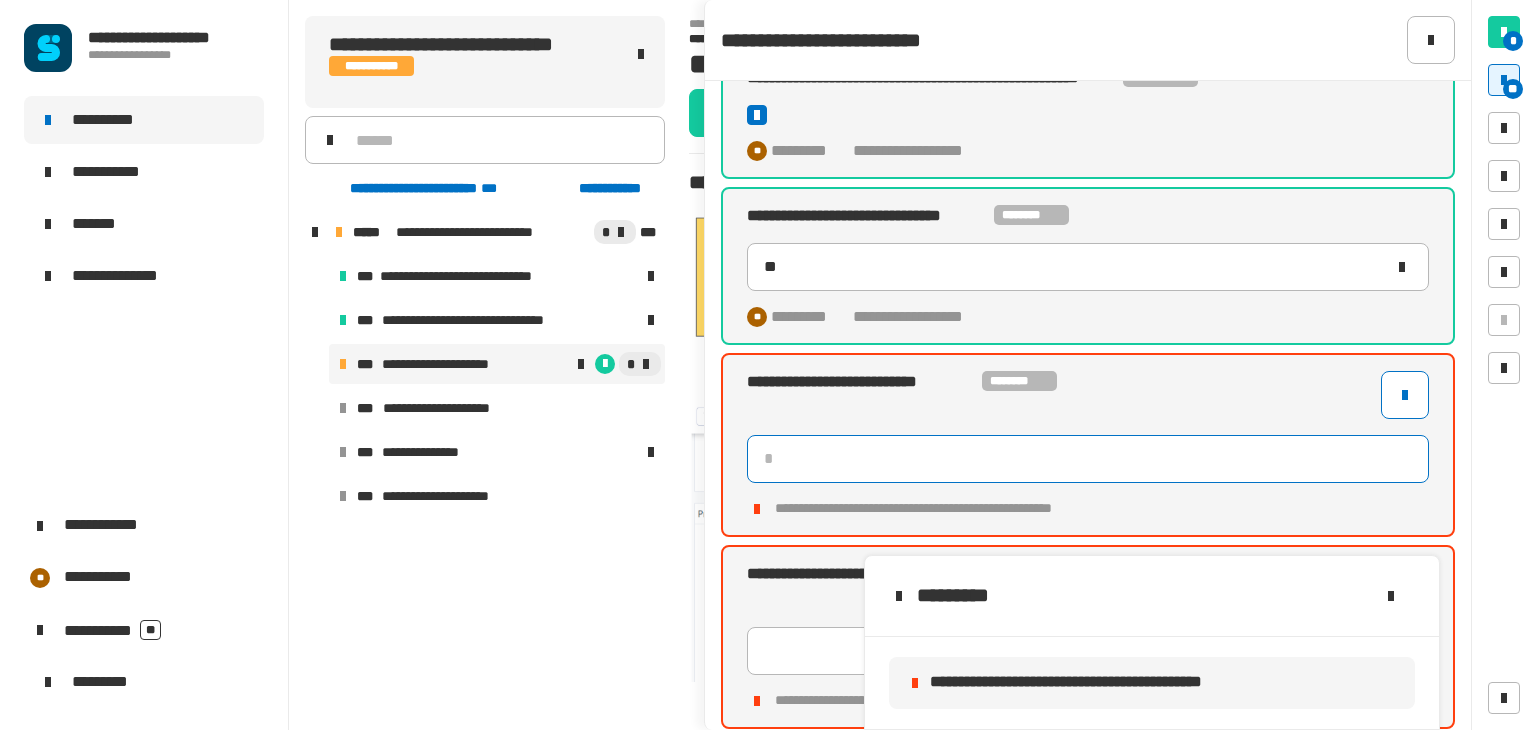 click 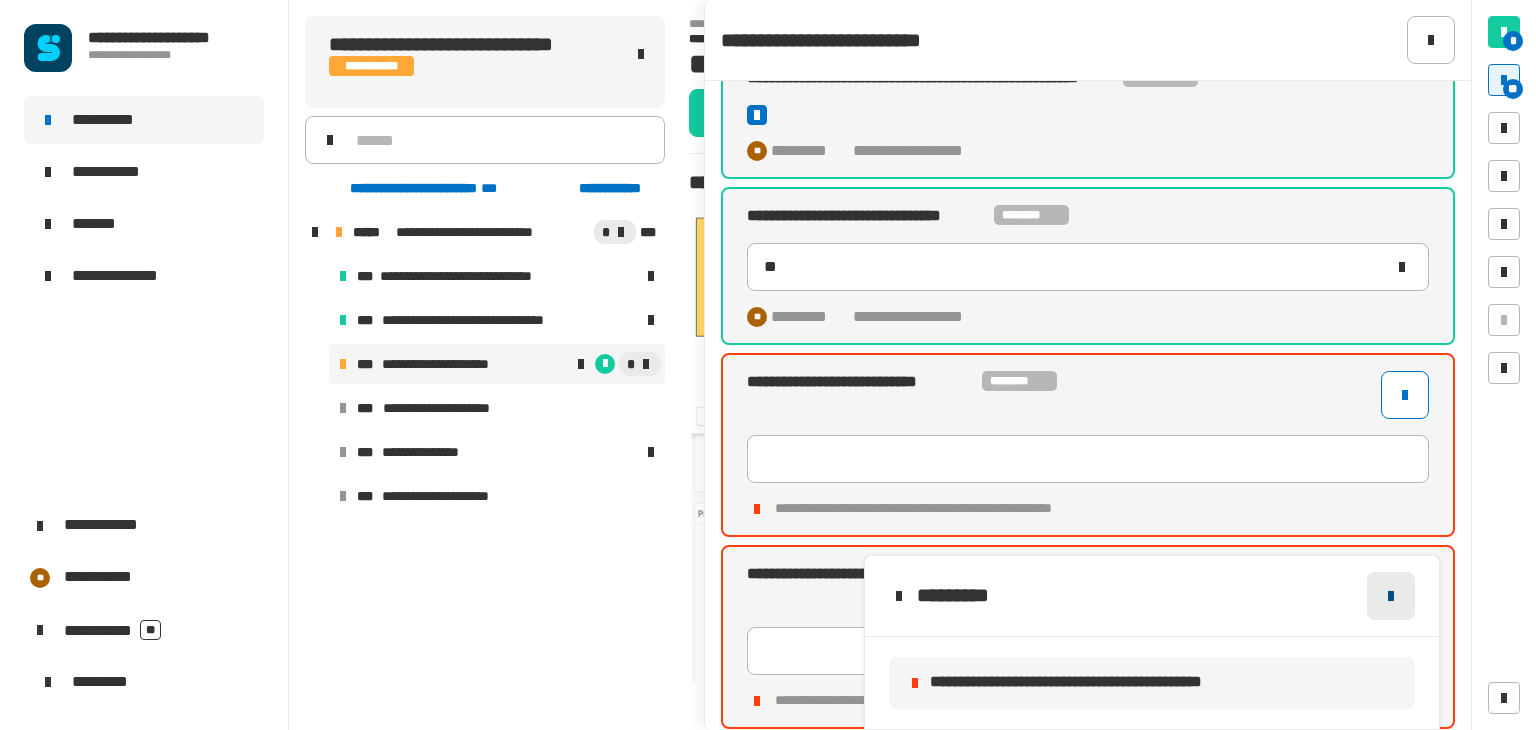 click 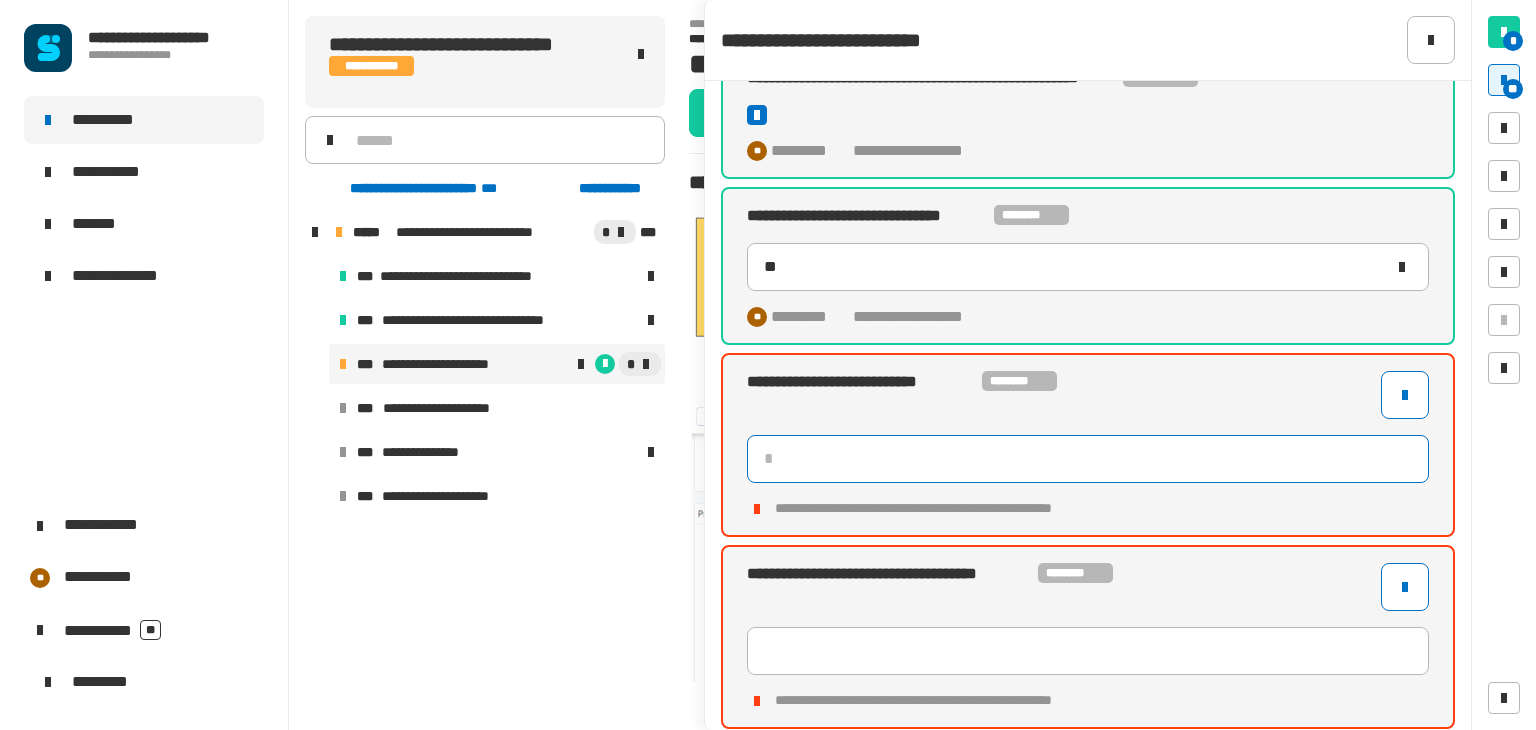click 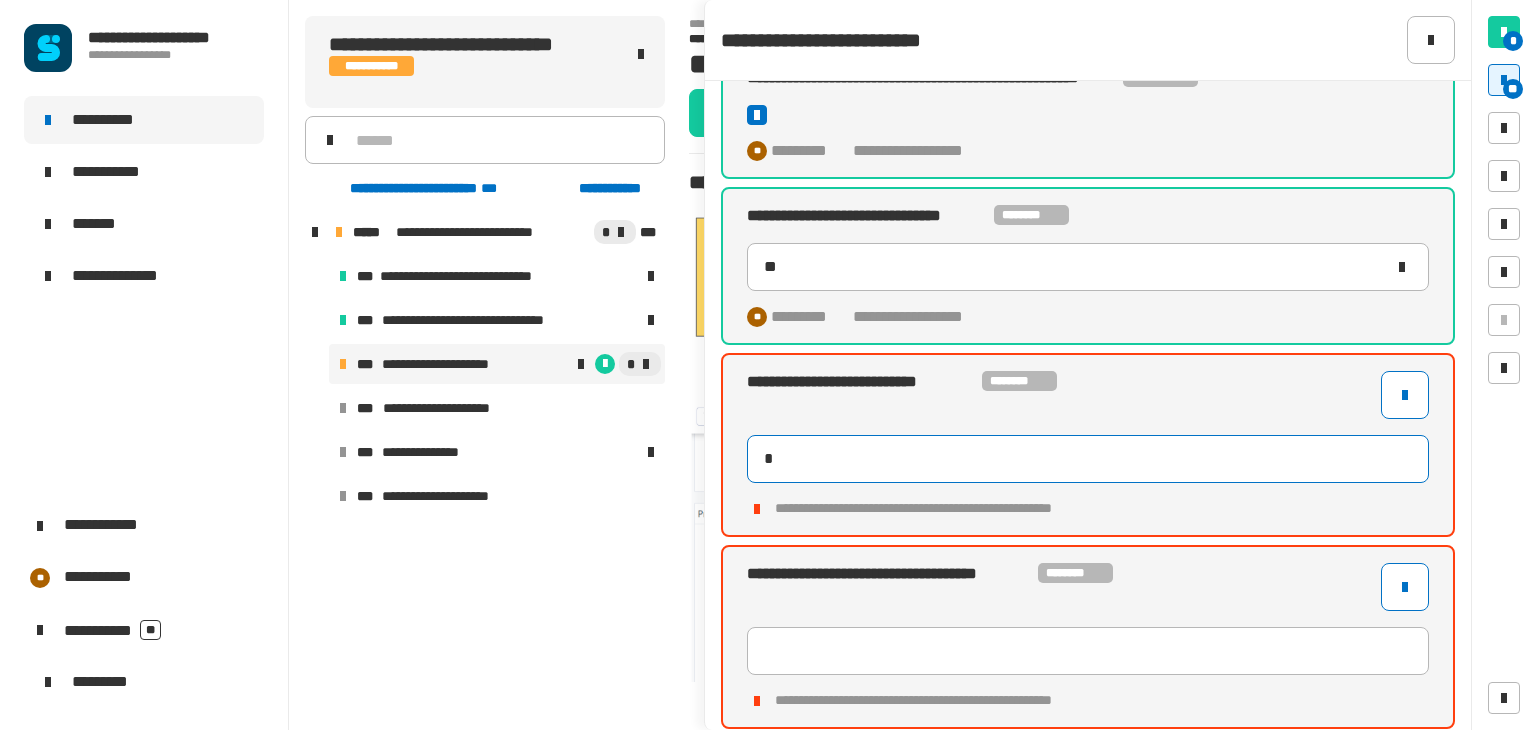 type on "***" 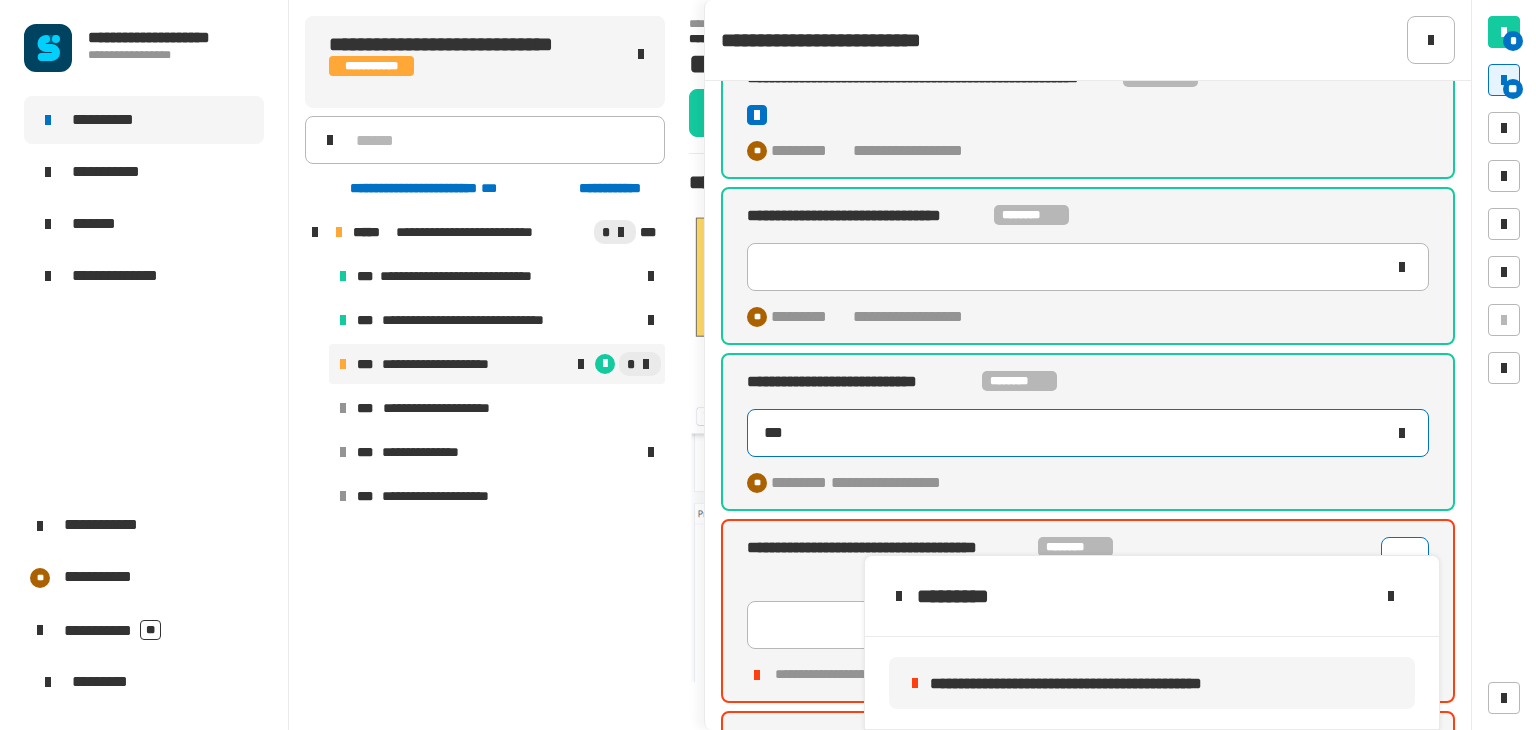 type on "*" 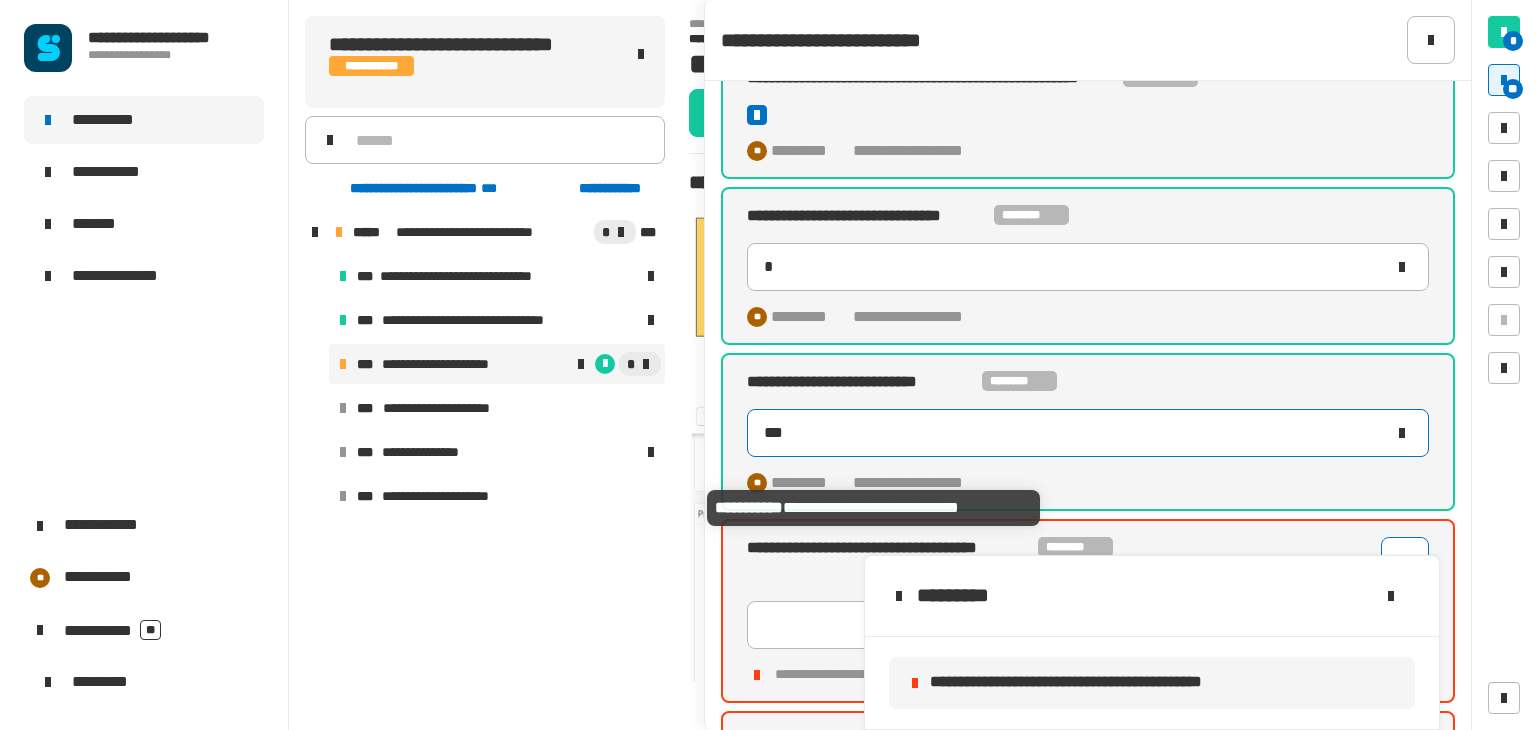 type on "***" 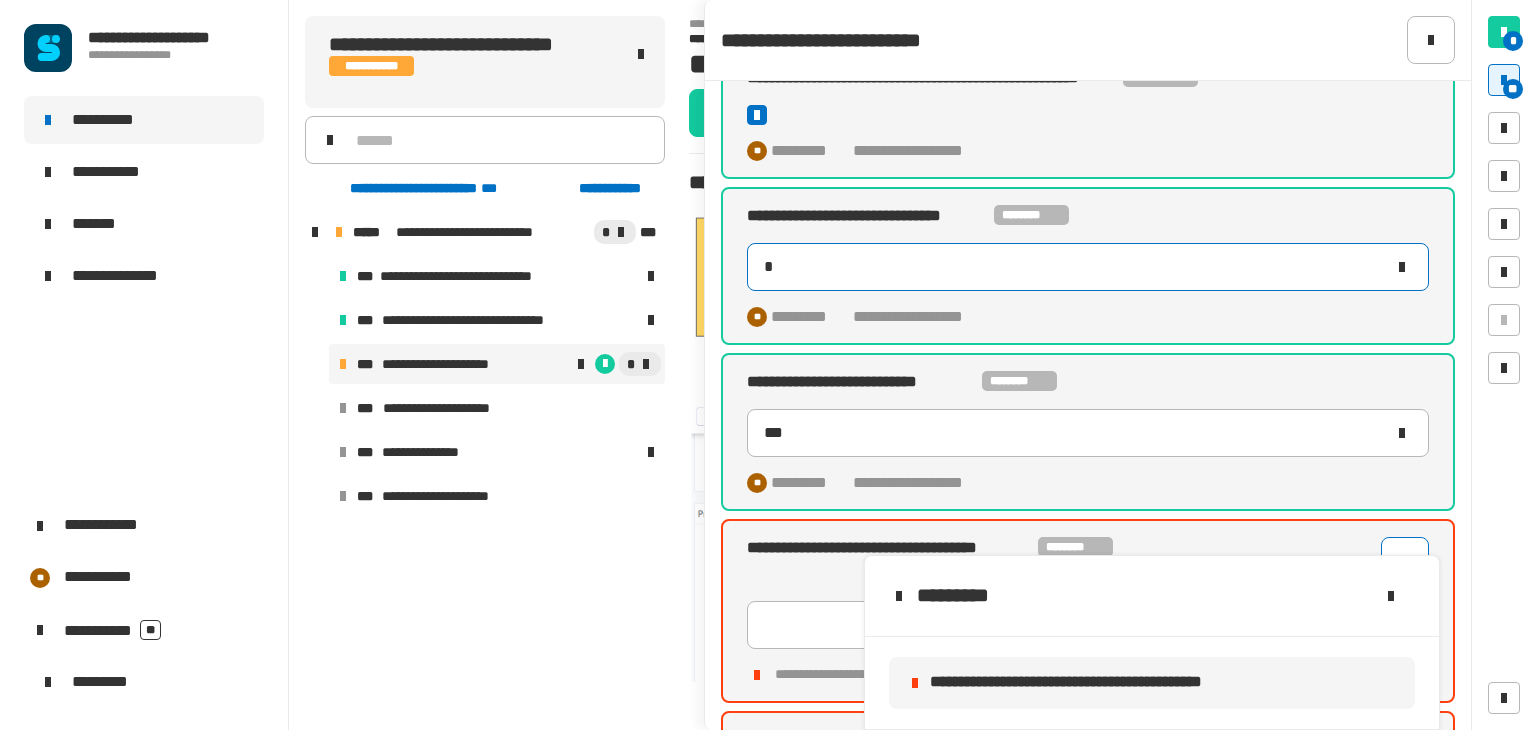 click on "*" 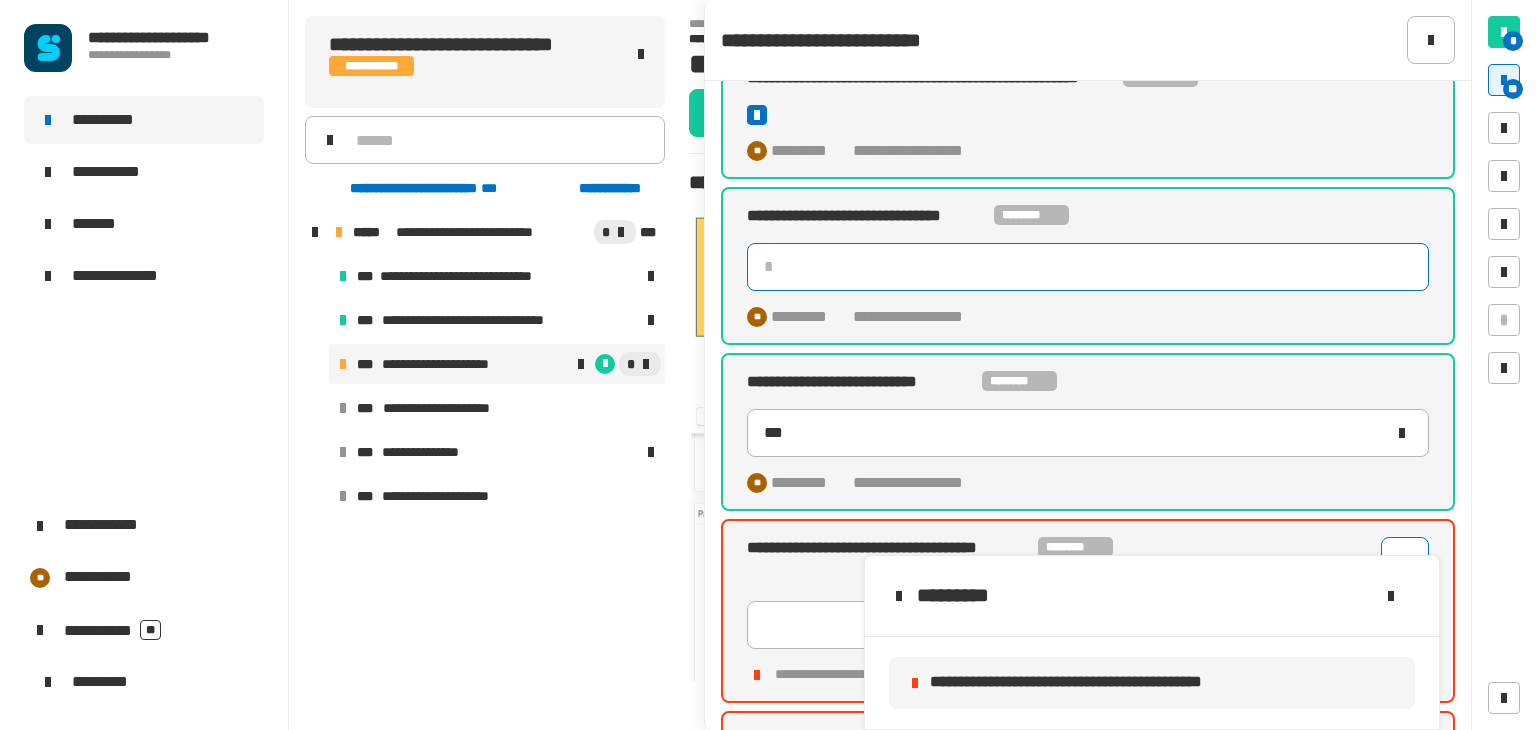 type 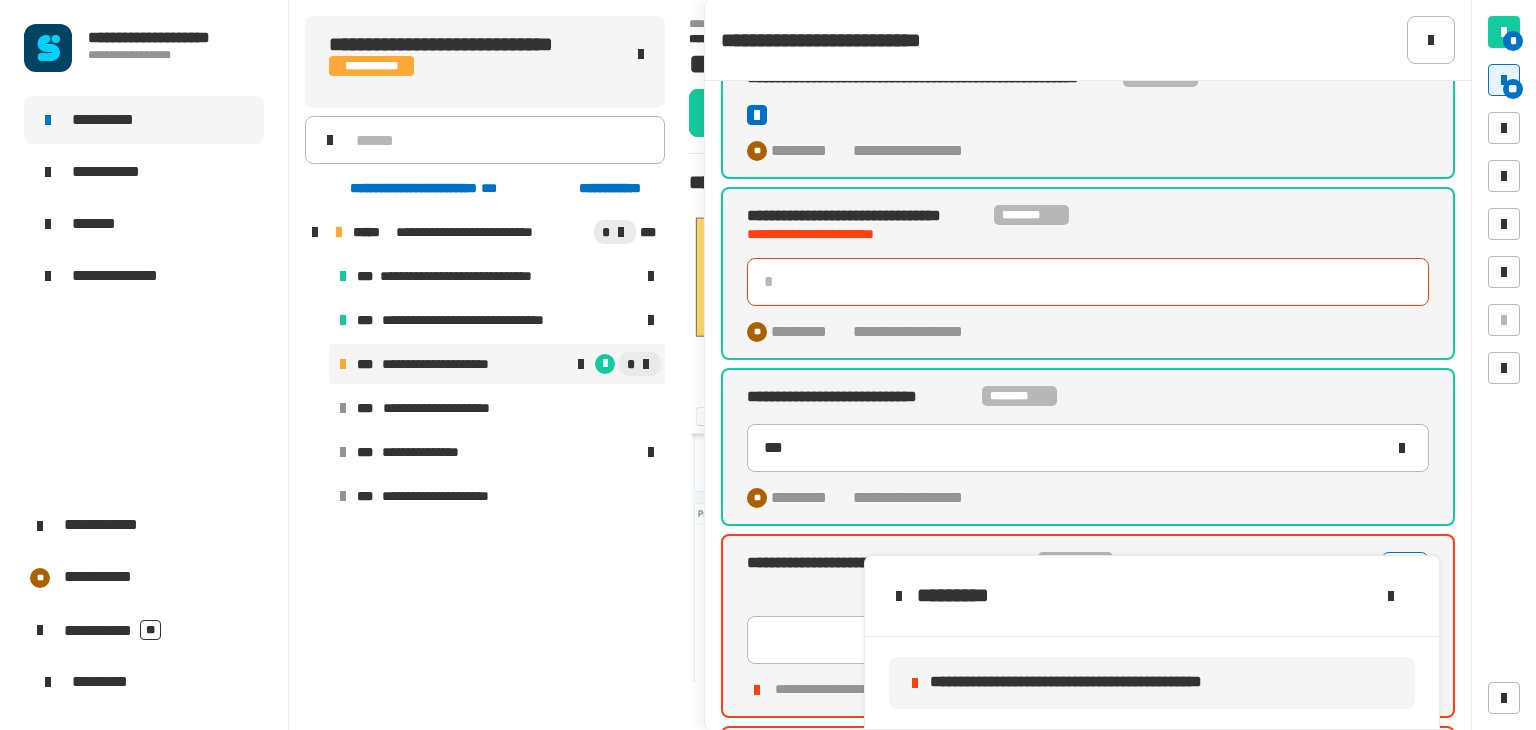 type on "***" 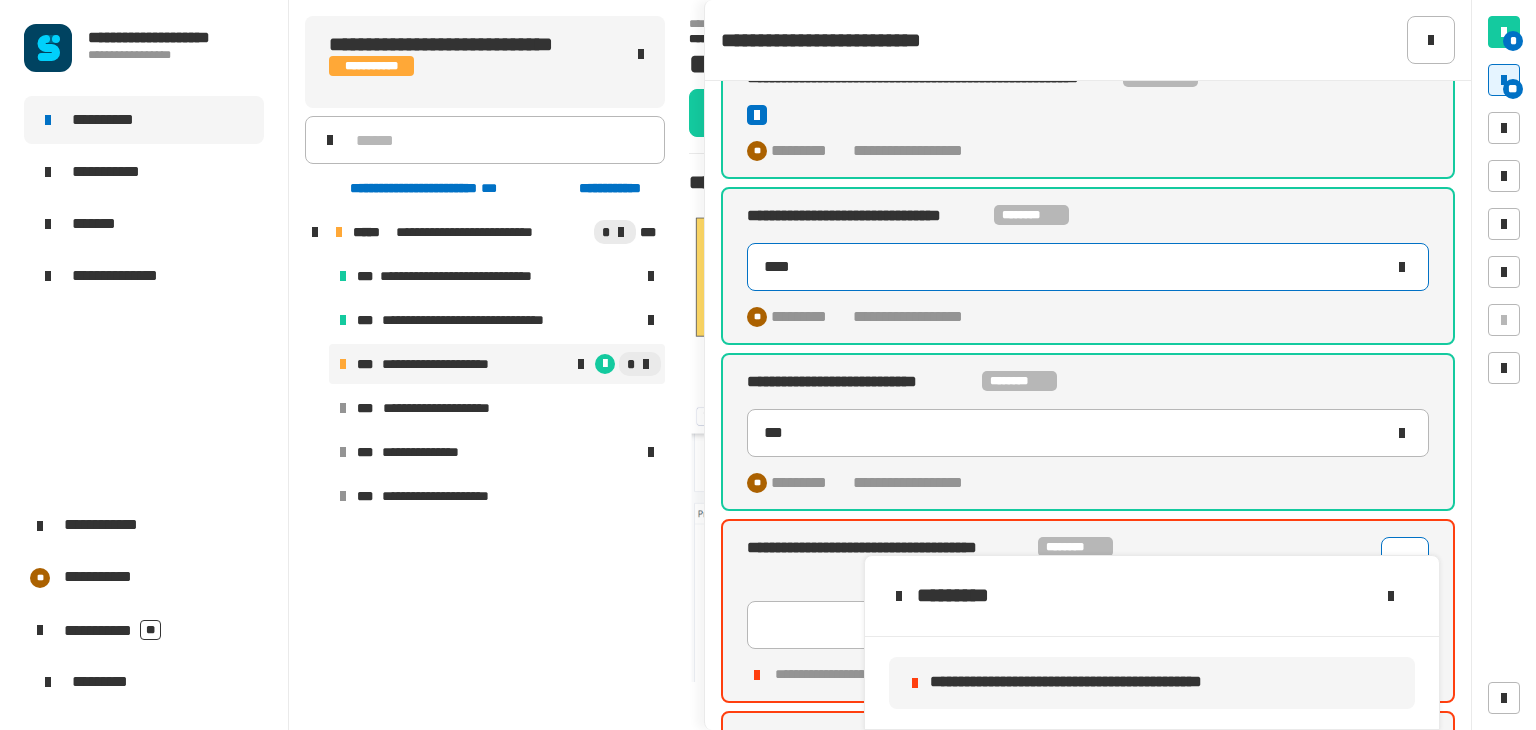 type on "*****" 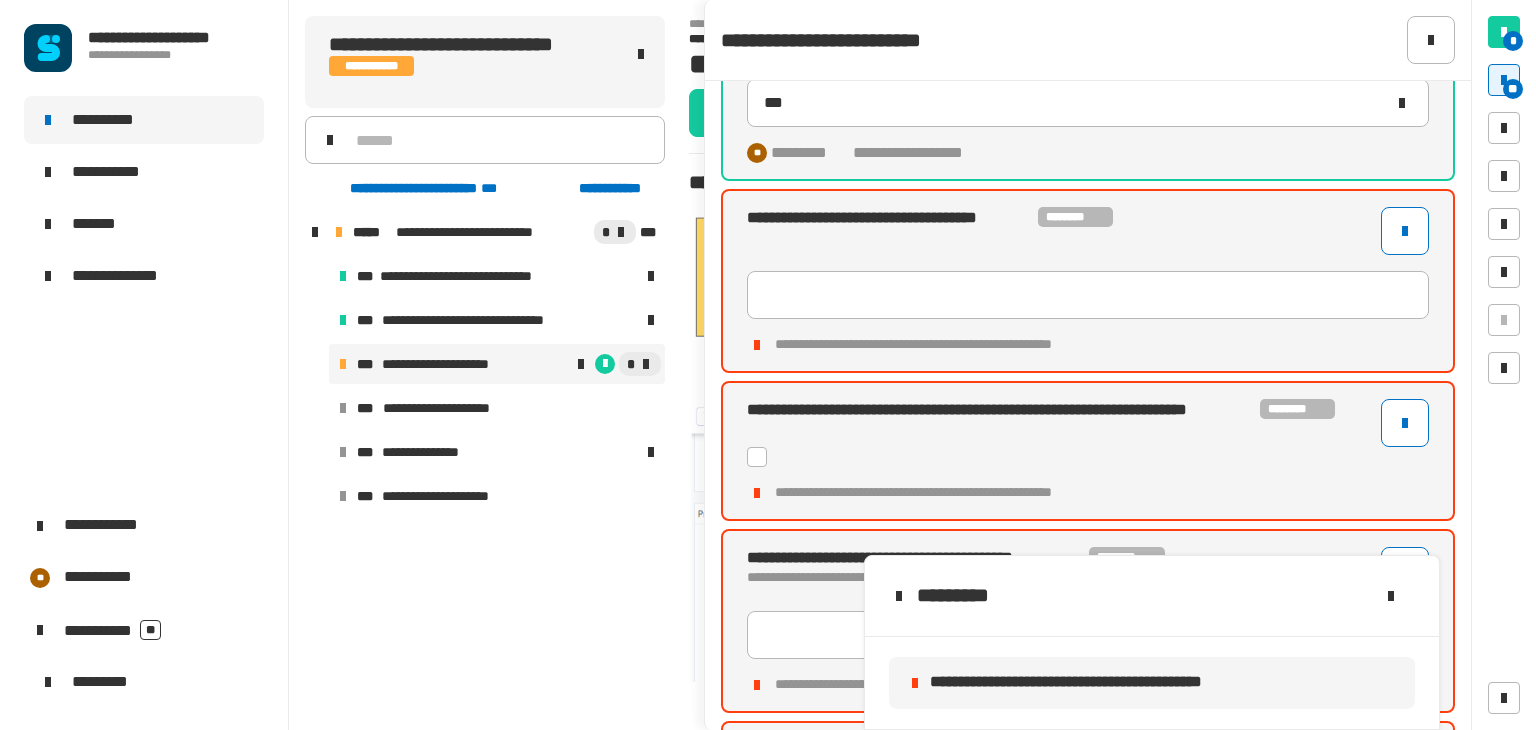 scroll, scrollTop: 591, scrollLeft: 0, axis: vertical 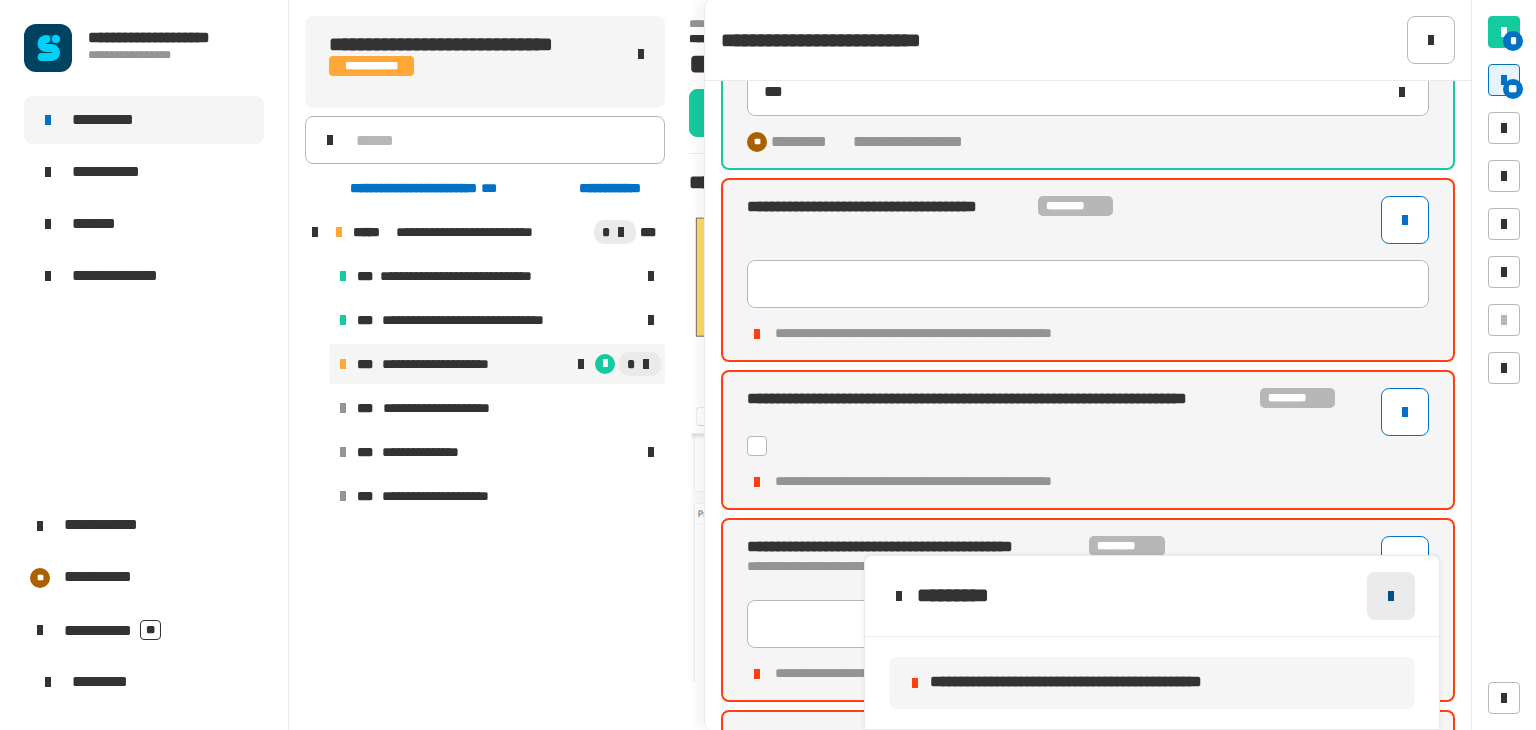 click 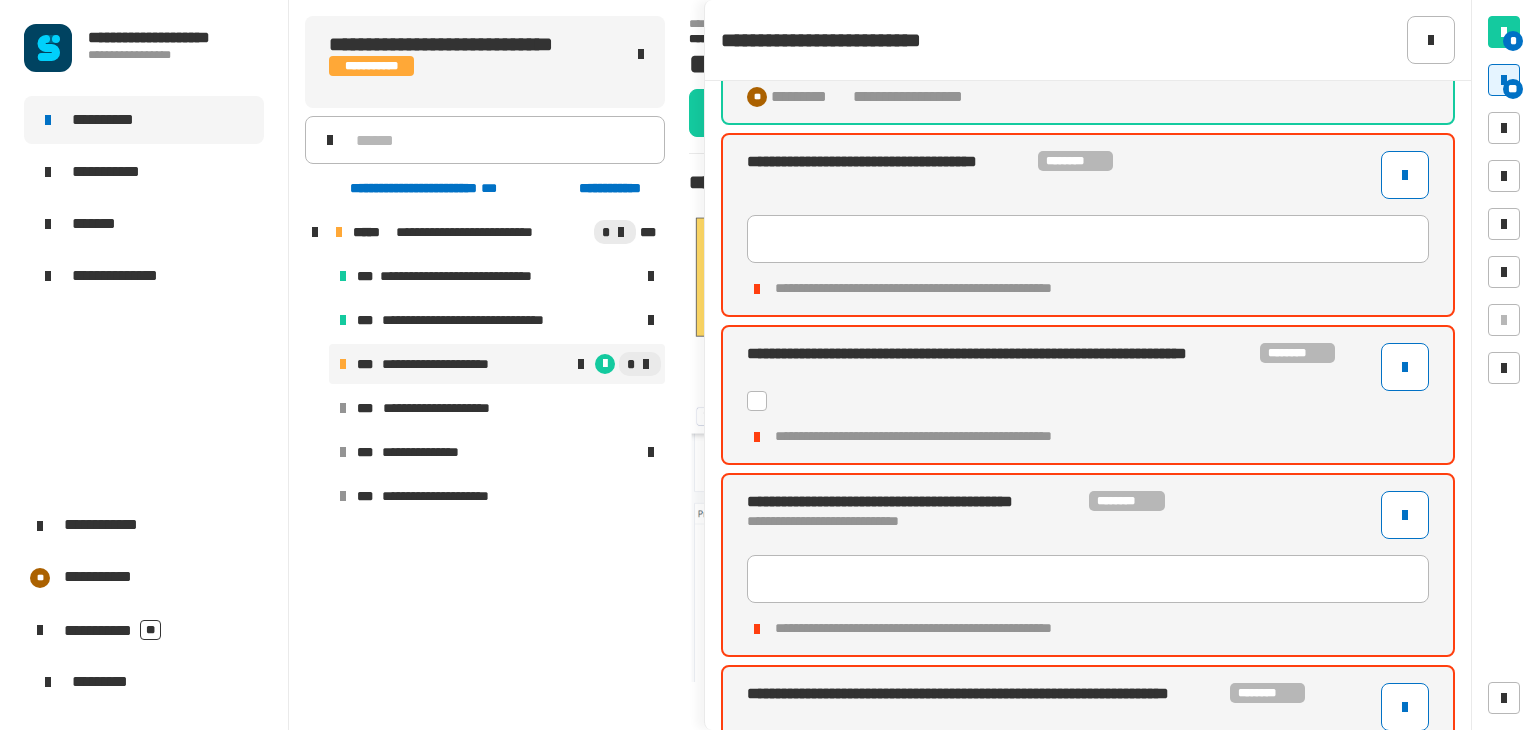 scroll, scrollTop: 626, scrollLeft: 0, axis: vertical 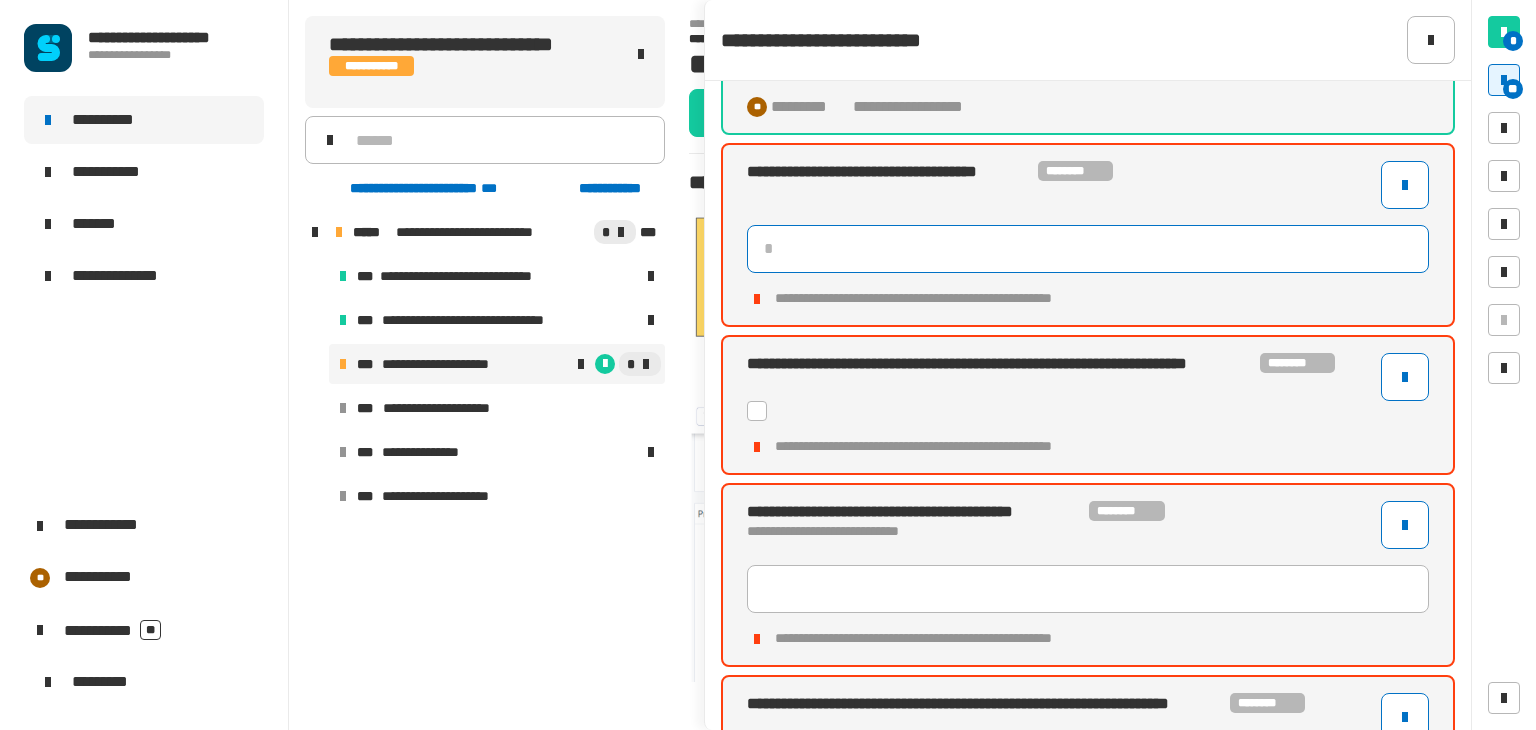 click 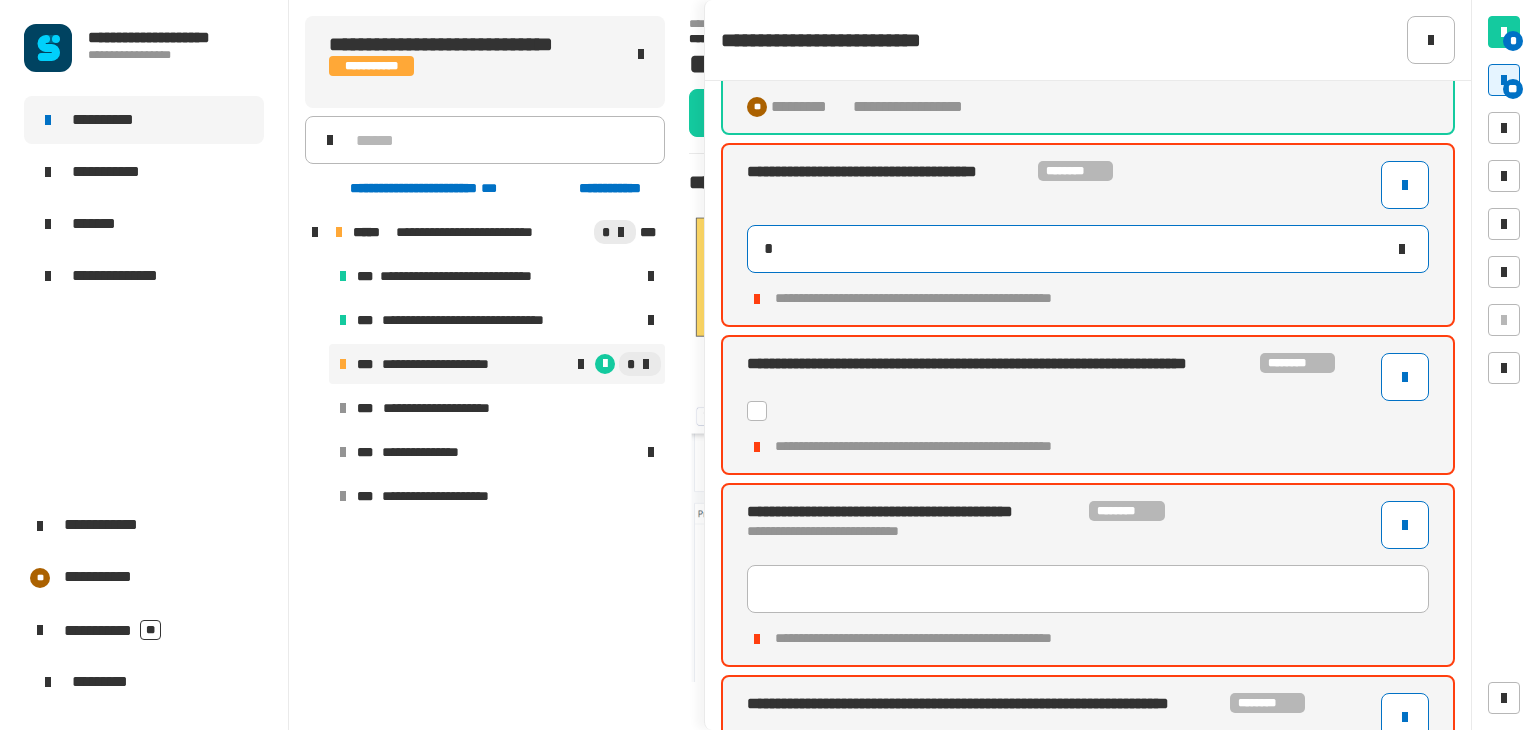 type on "**" 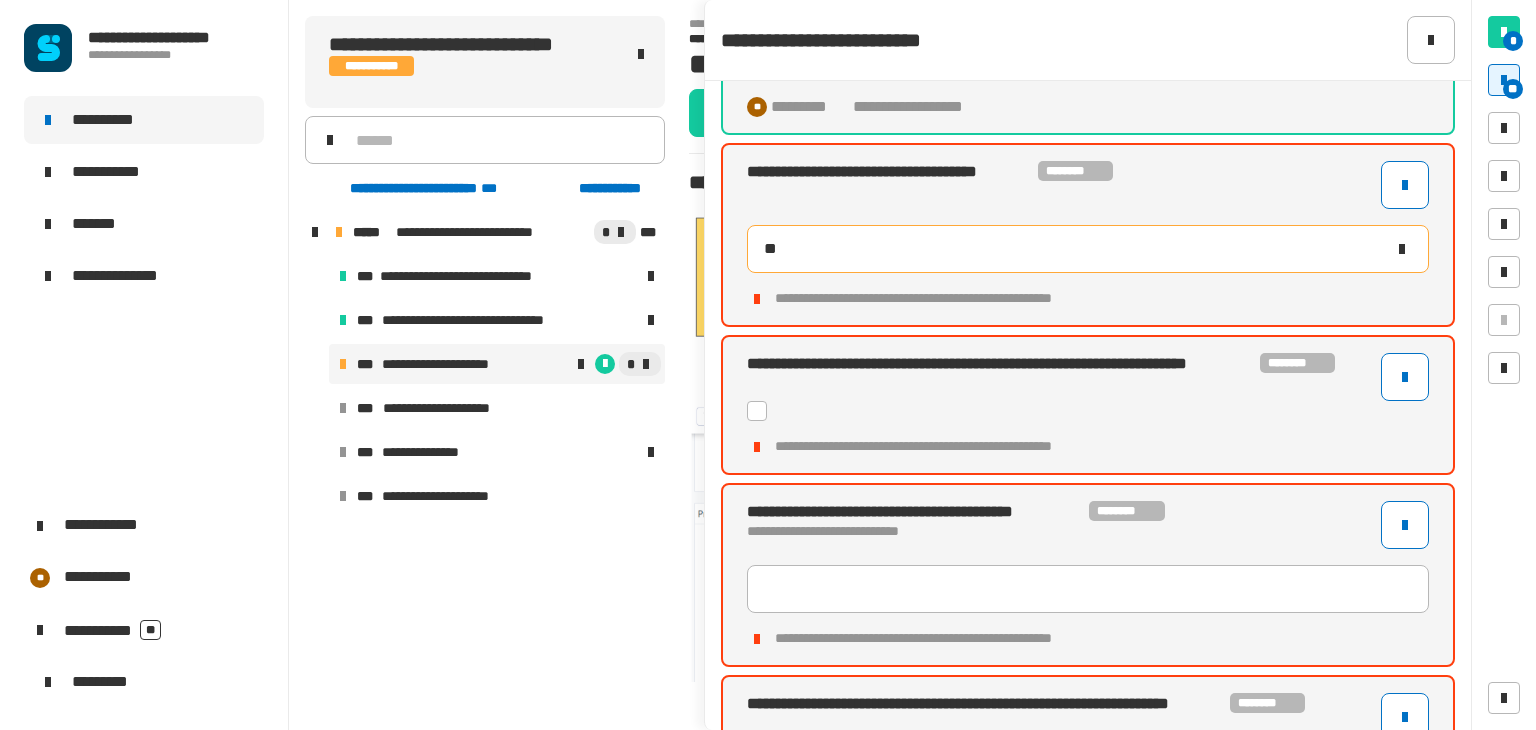 type on "*****" 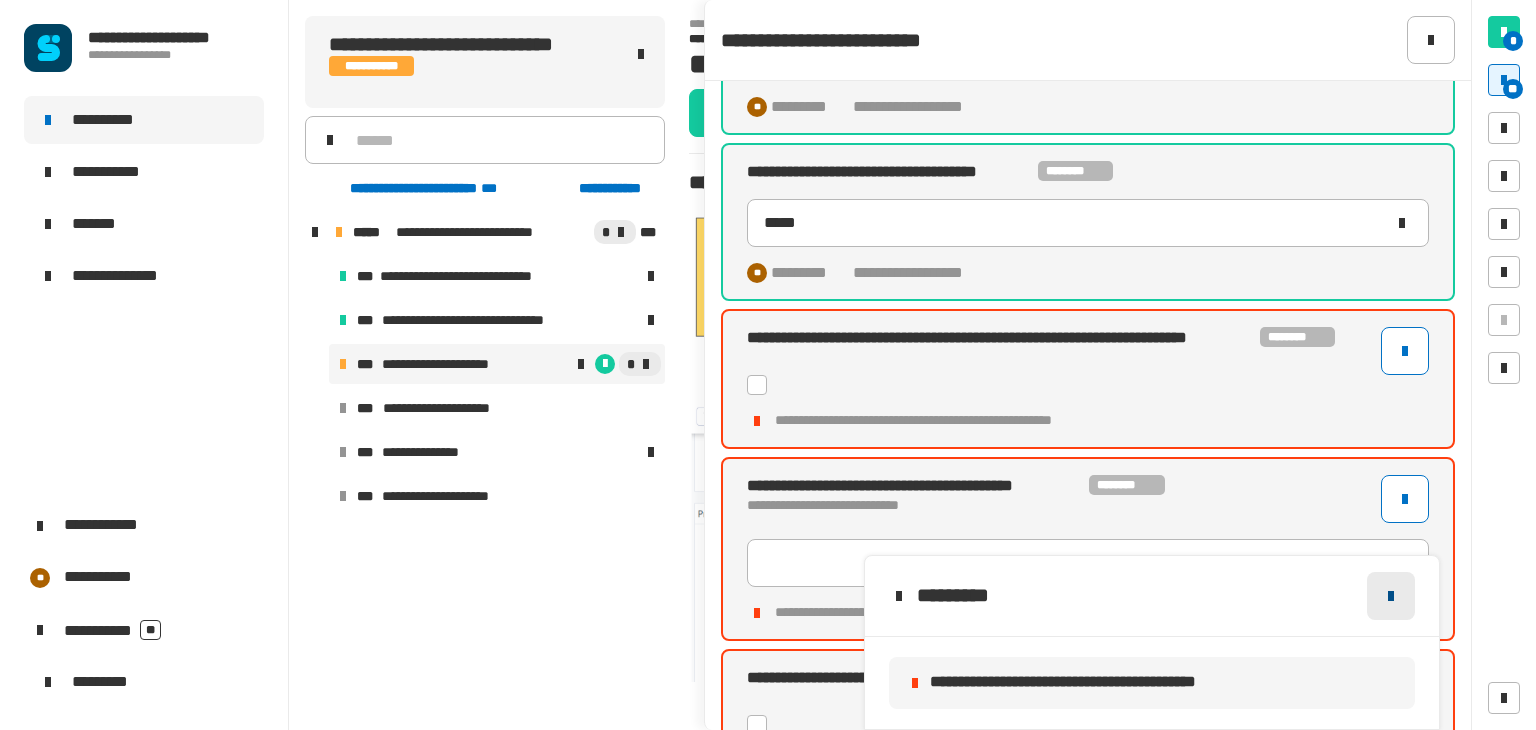 click 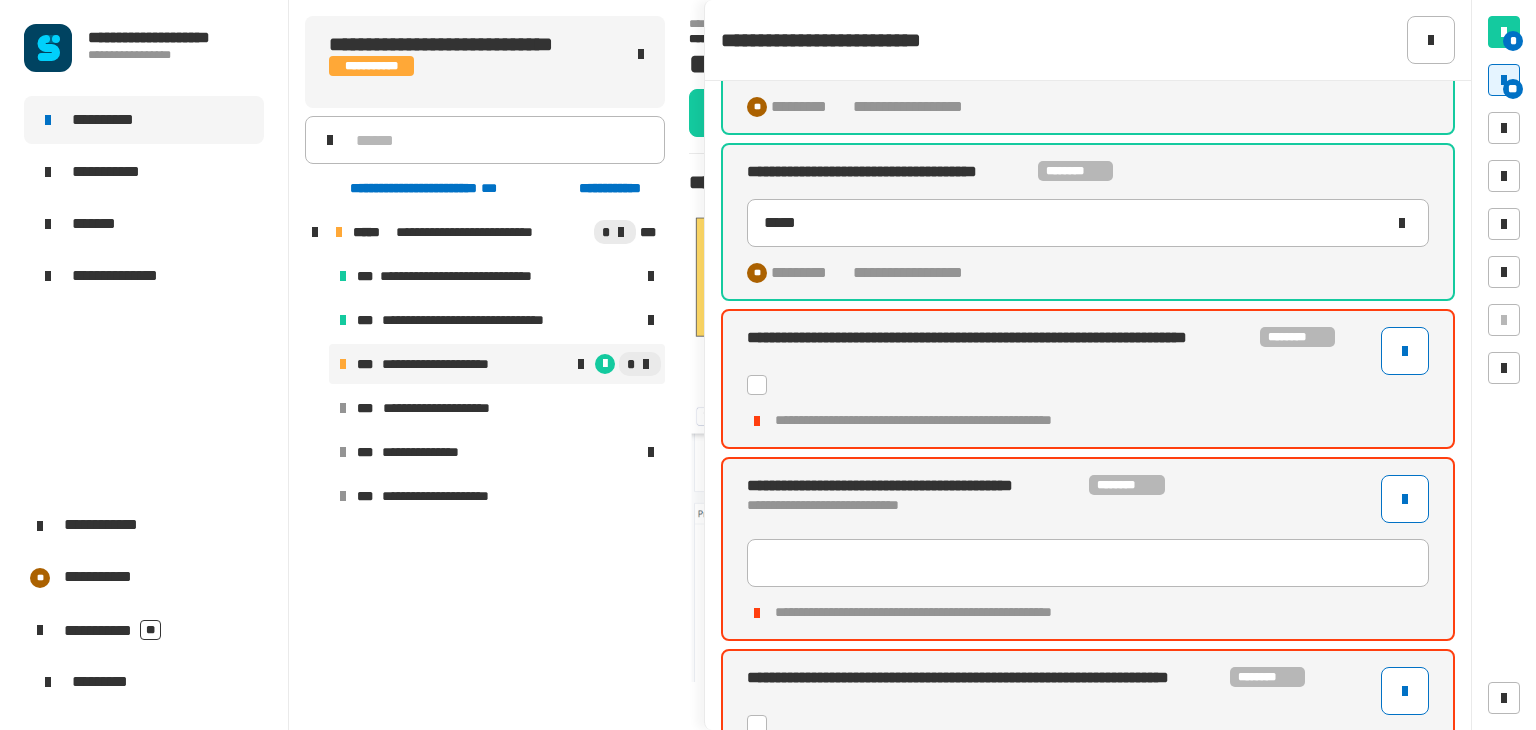 click 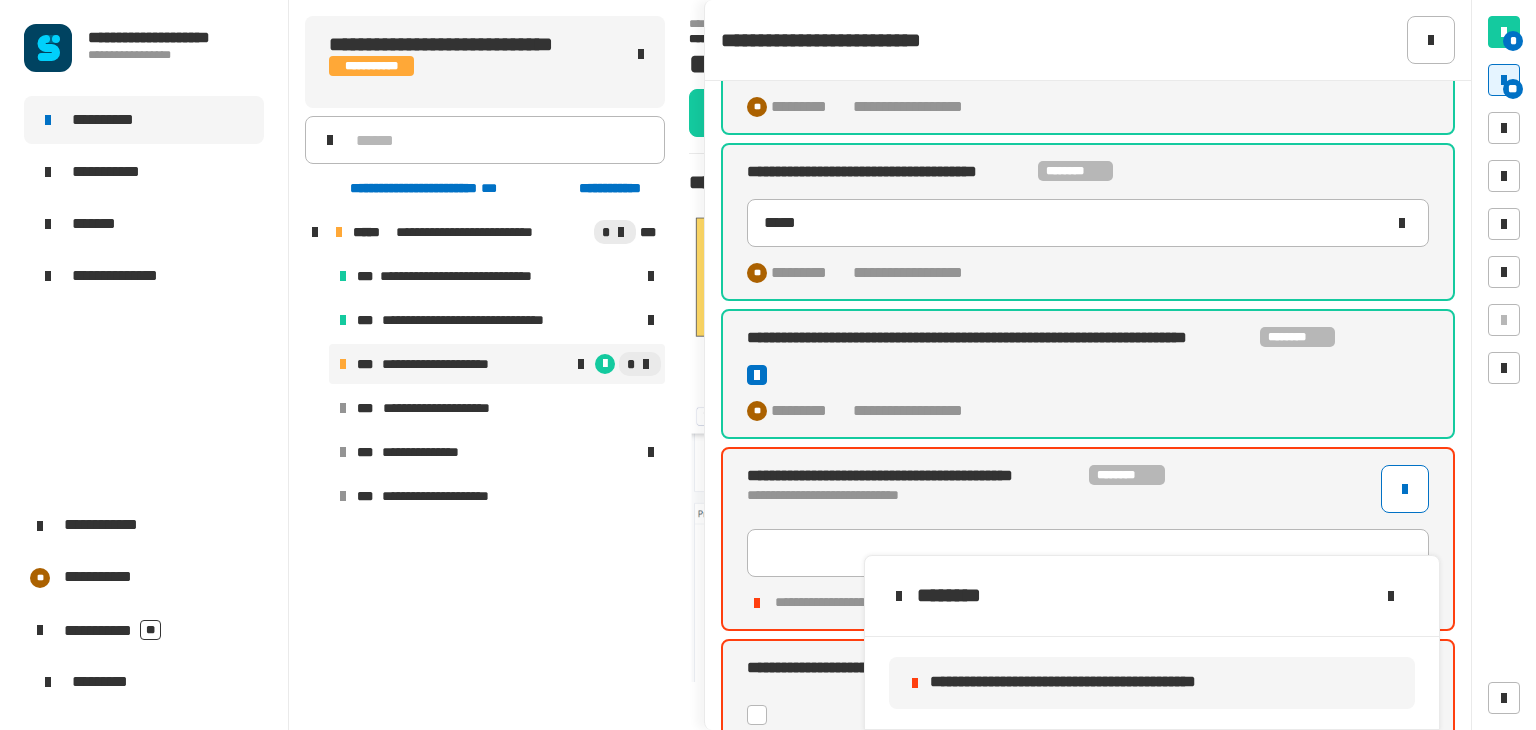 click on "**********" 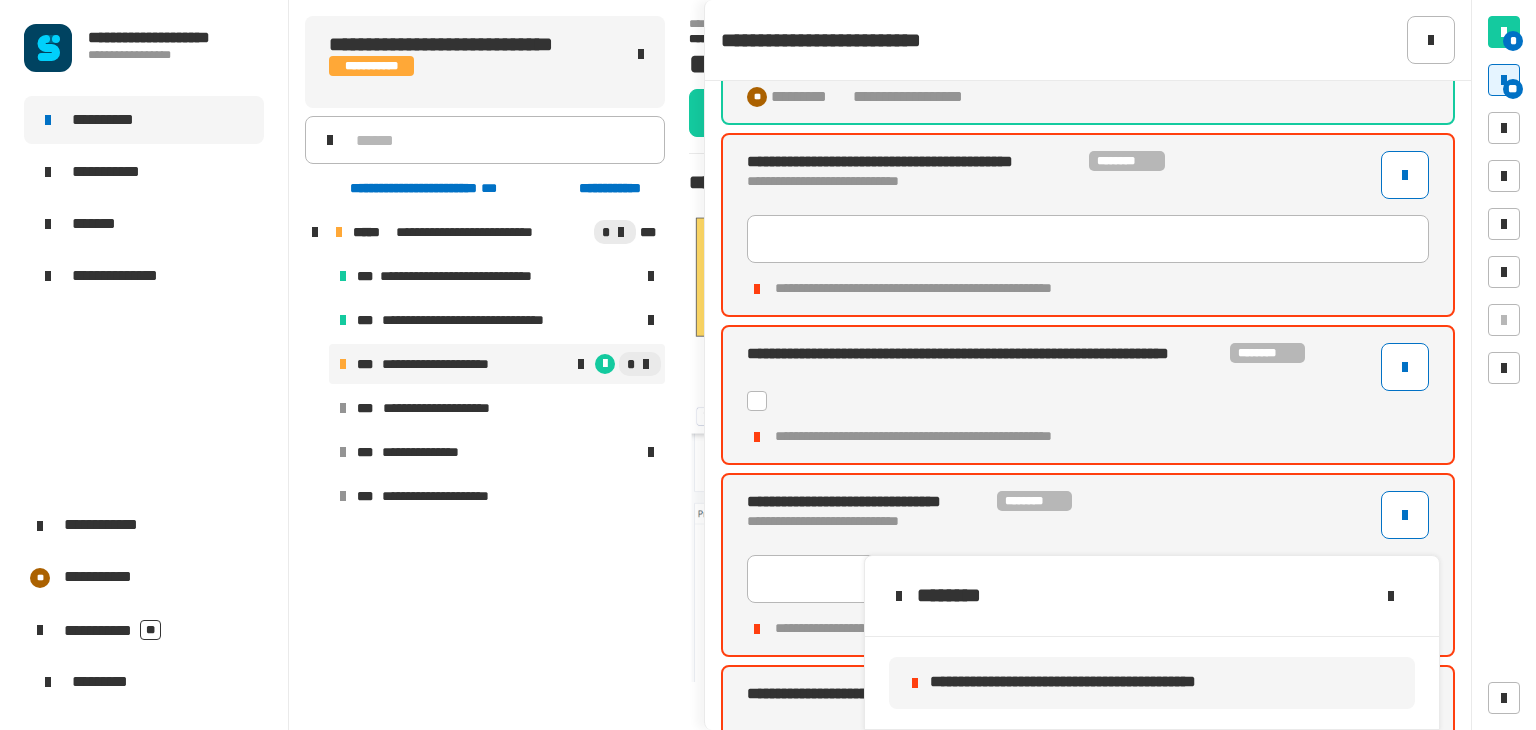 scroll, scrollTop: 946, scrollLeft: 0, axis: vertical 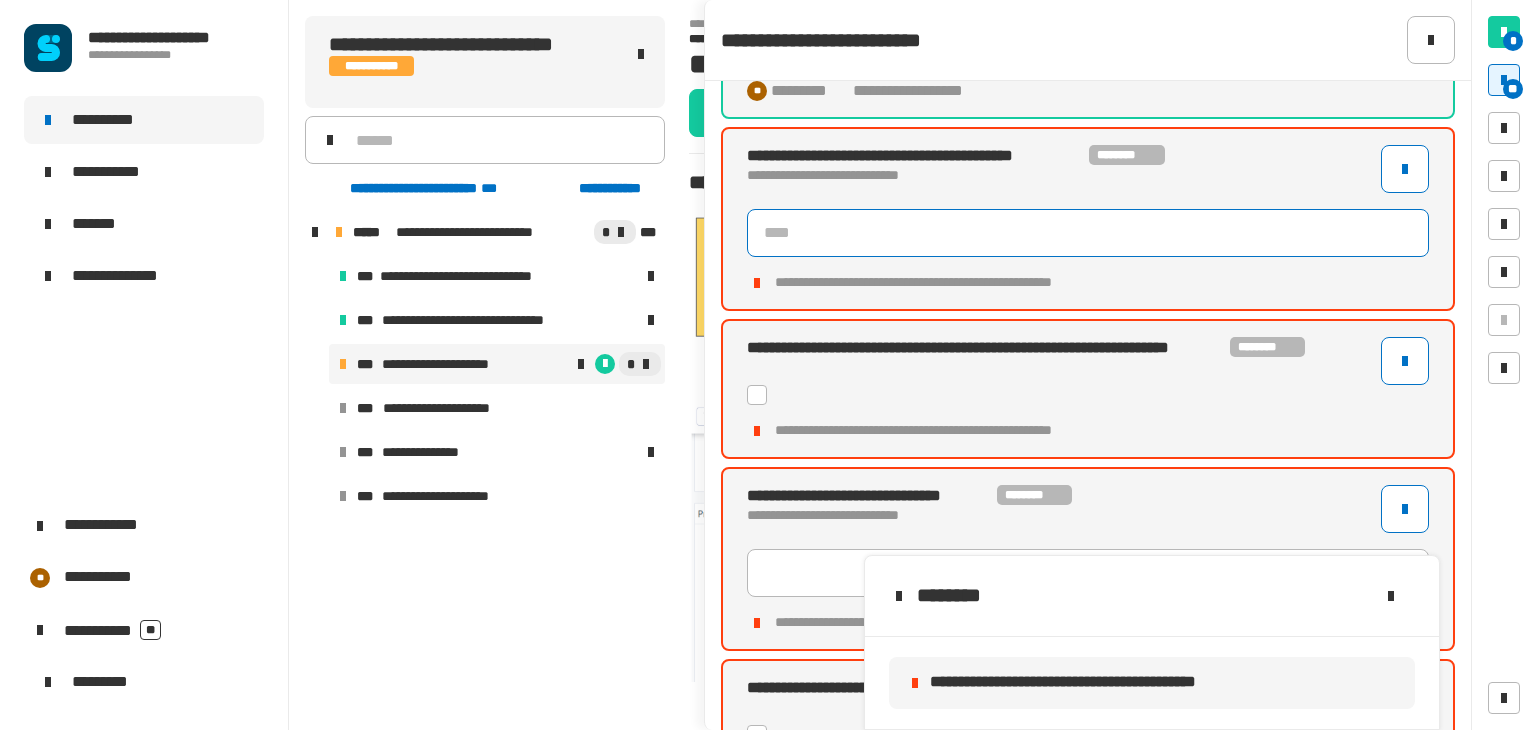 click 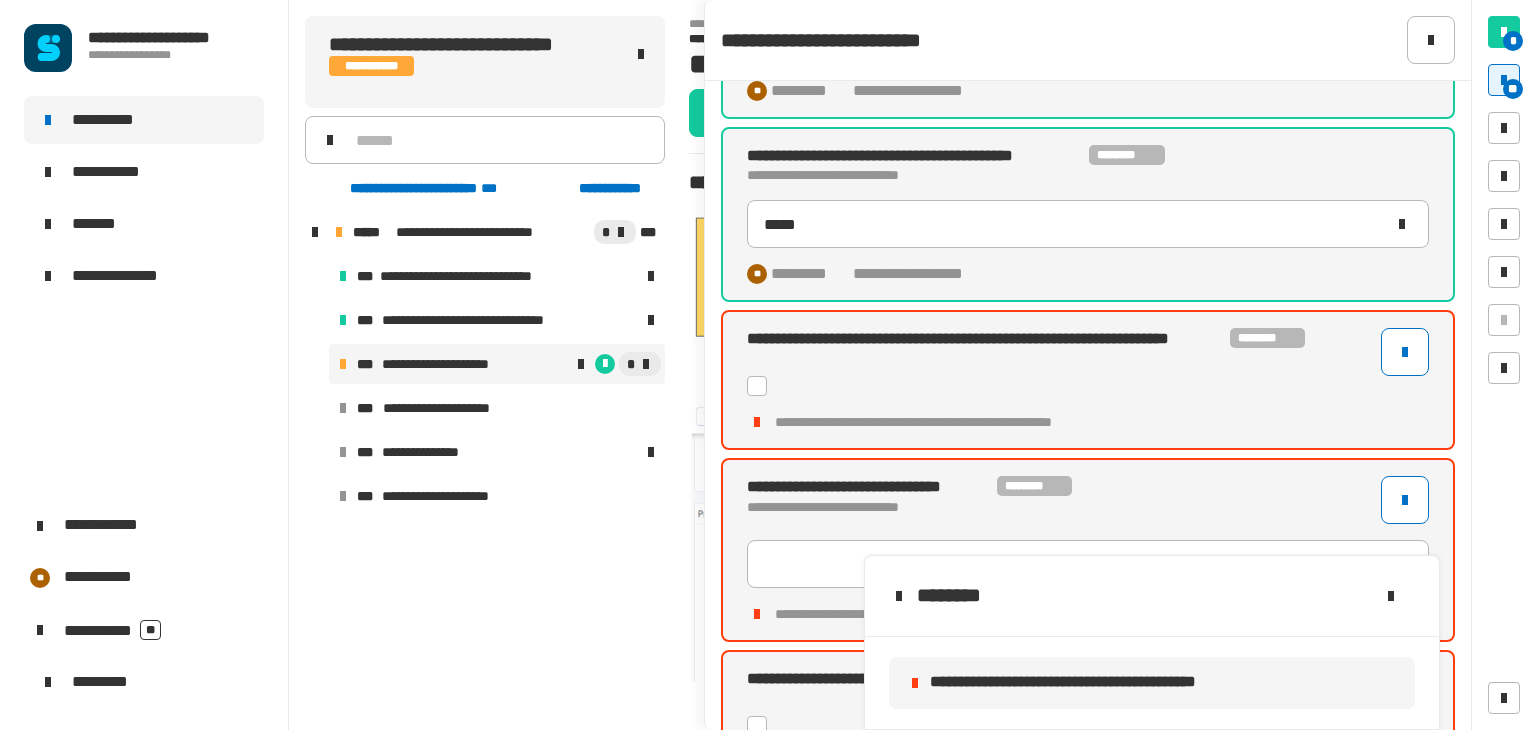 click 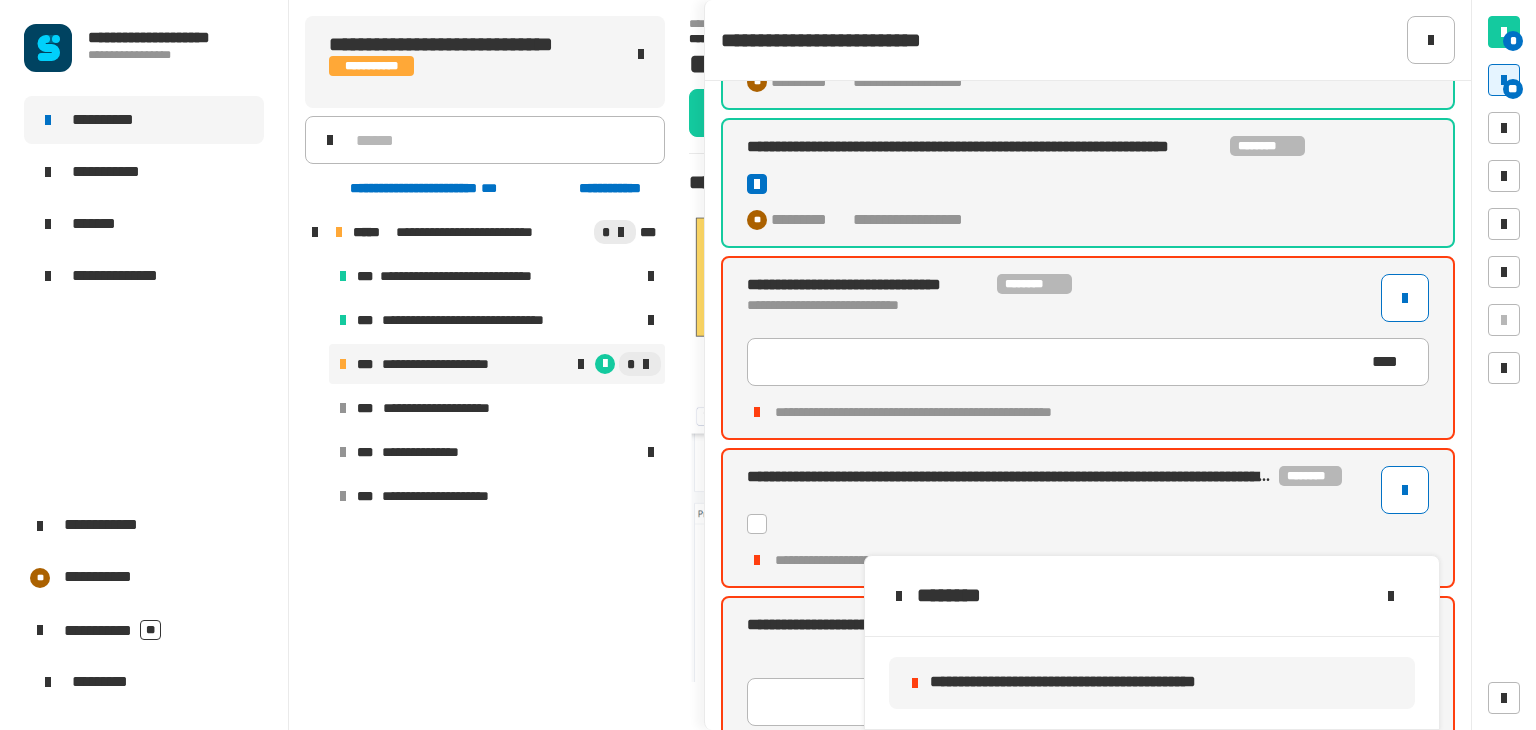 scroll, scrollTop: 1199, scrollLeft: 0, axis: vertical 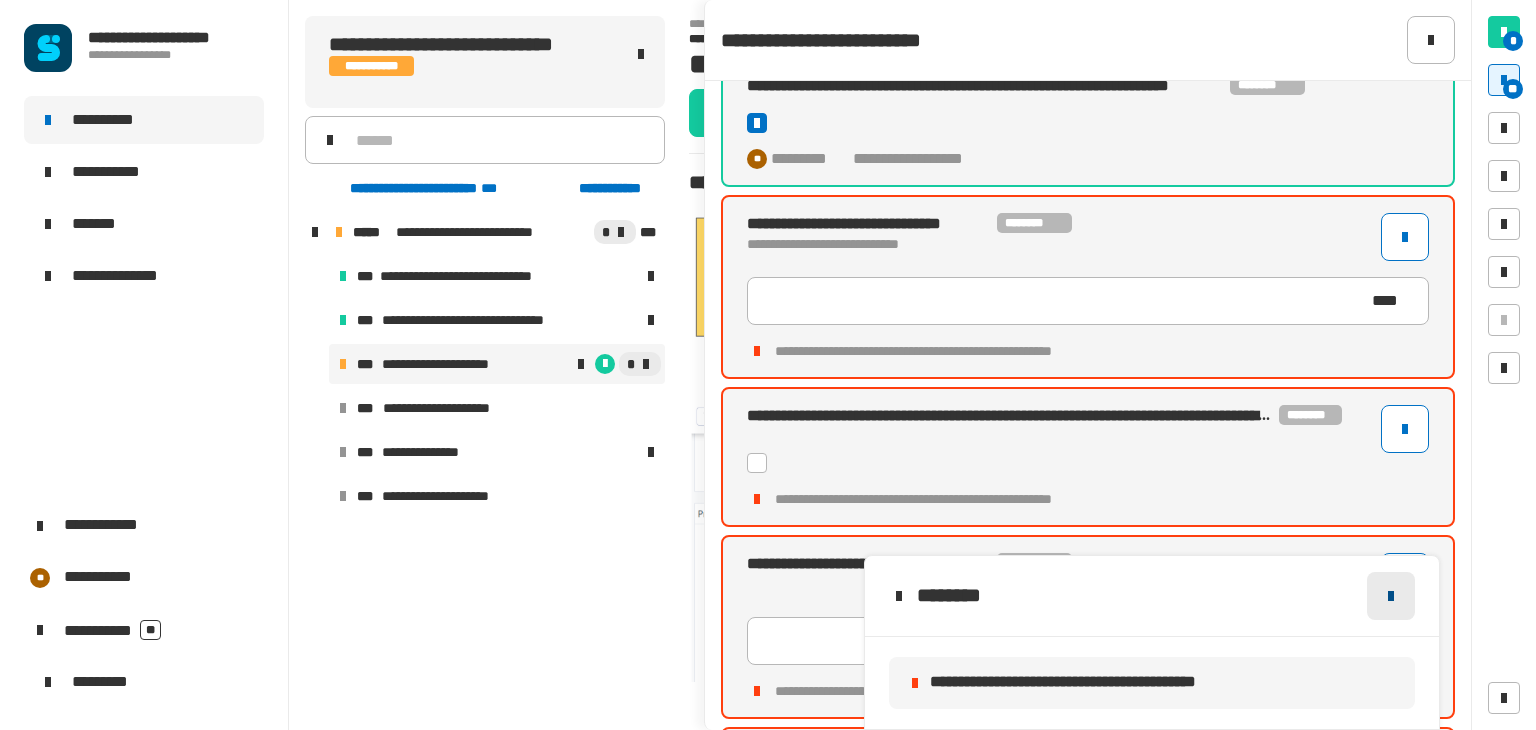 click 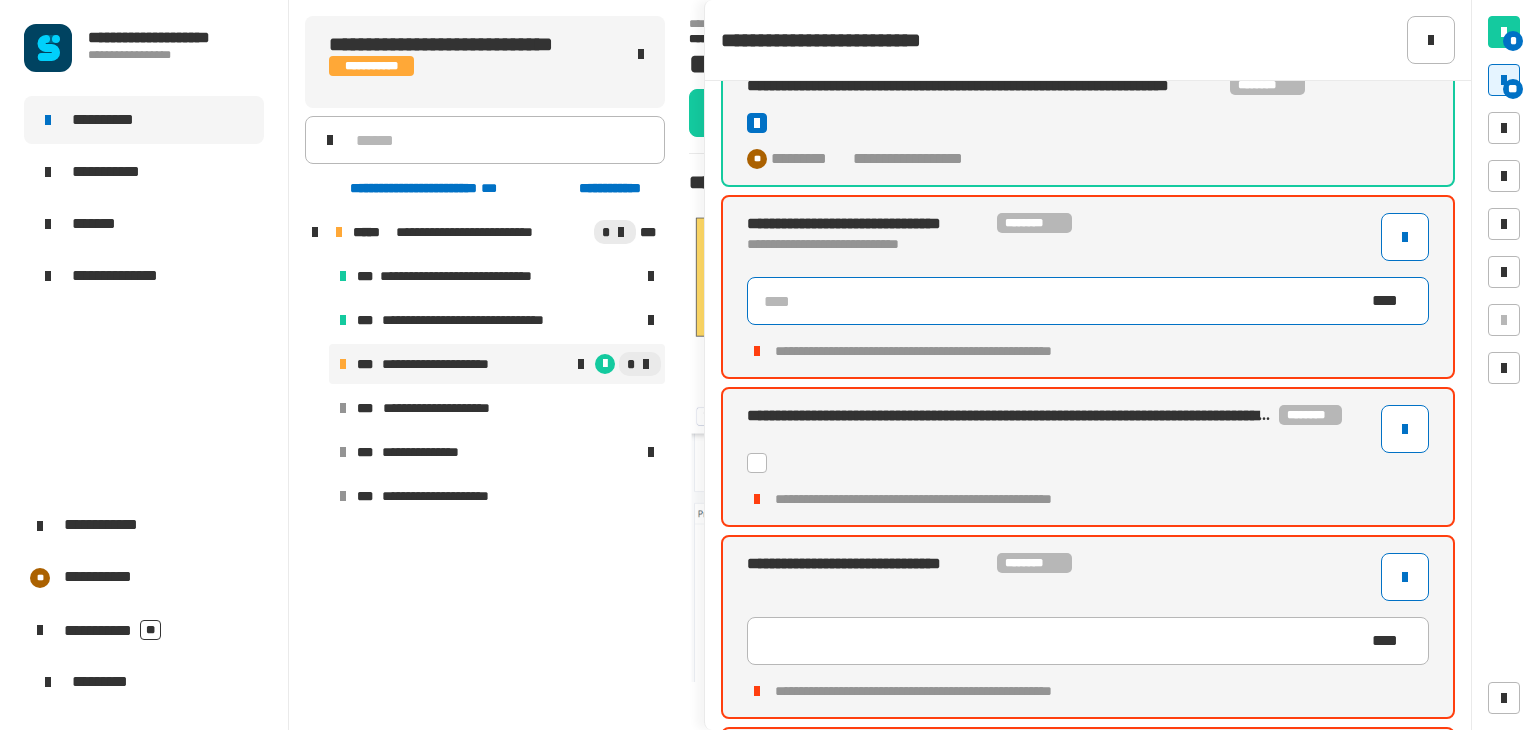 click 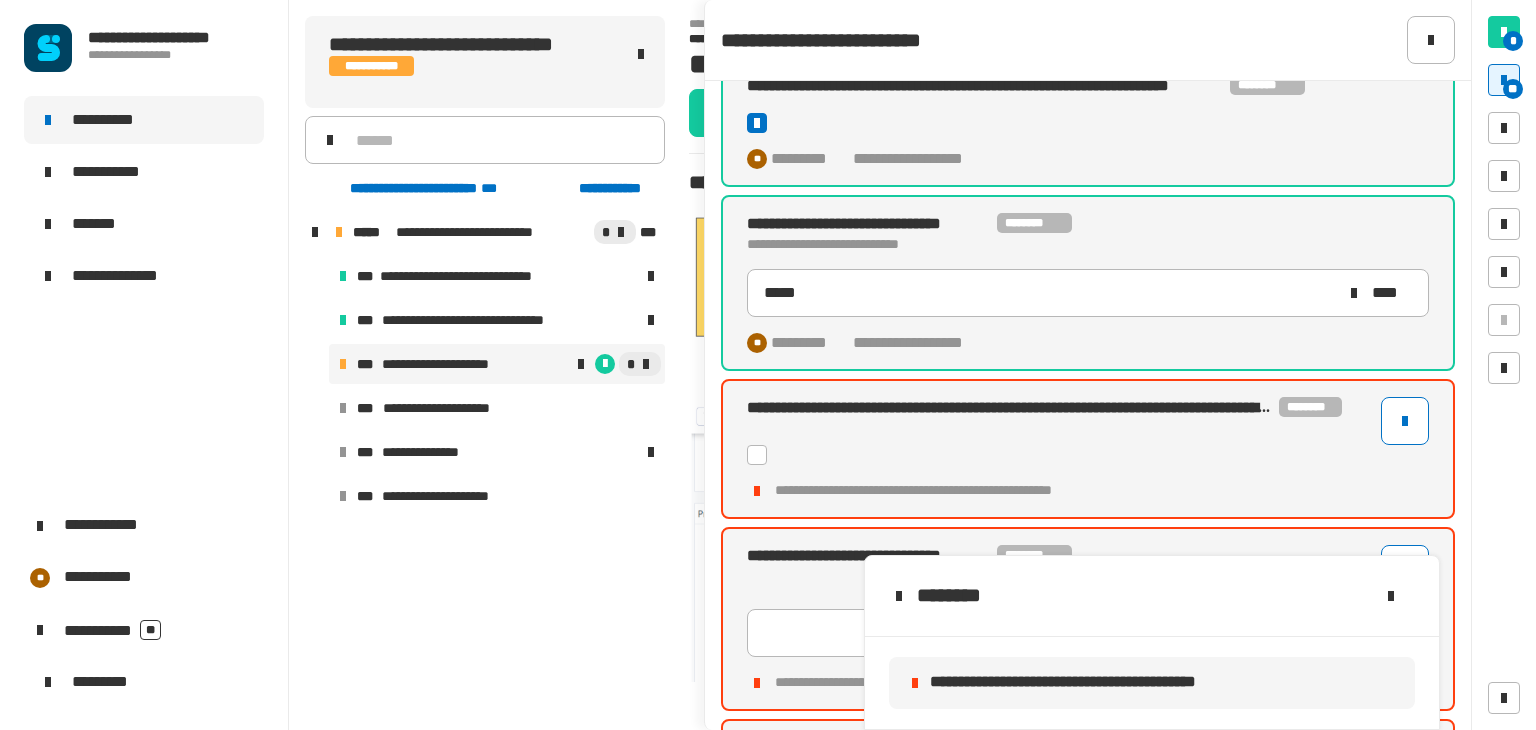 click 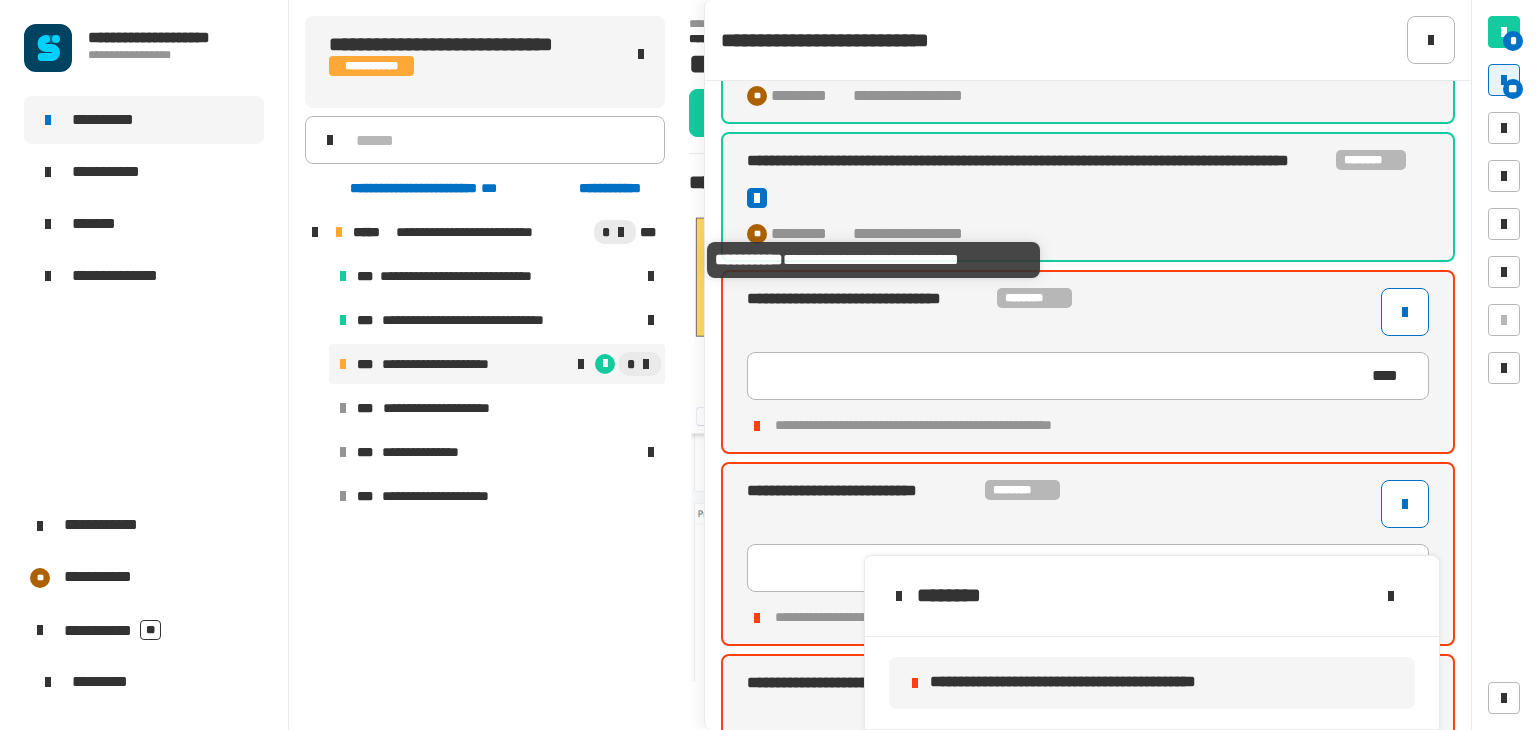 scroll, scrollTop: 1447, scrollLeft: 0, axis: vertical 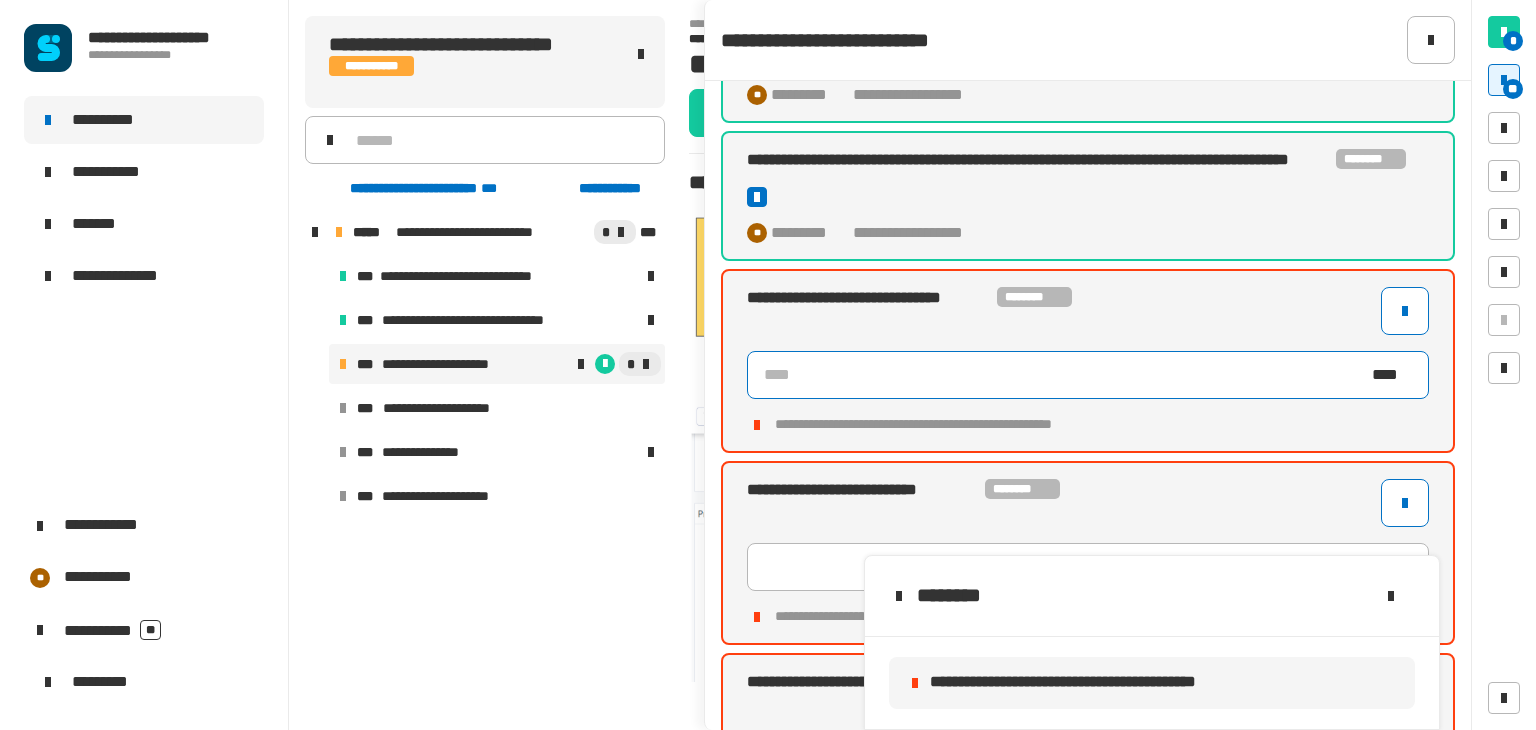 click 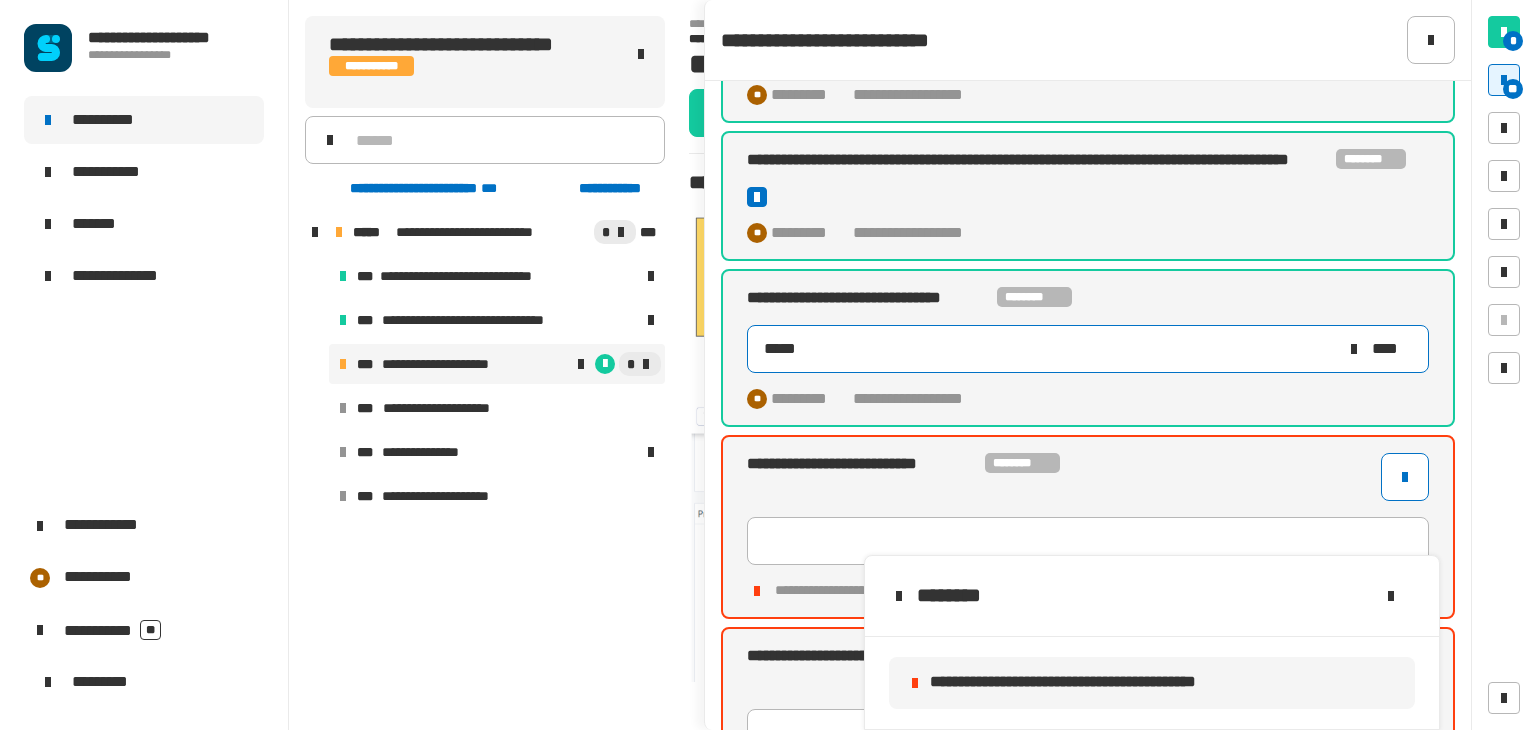 type on "*****" 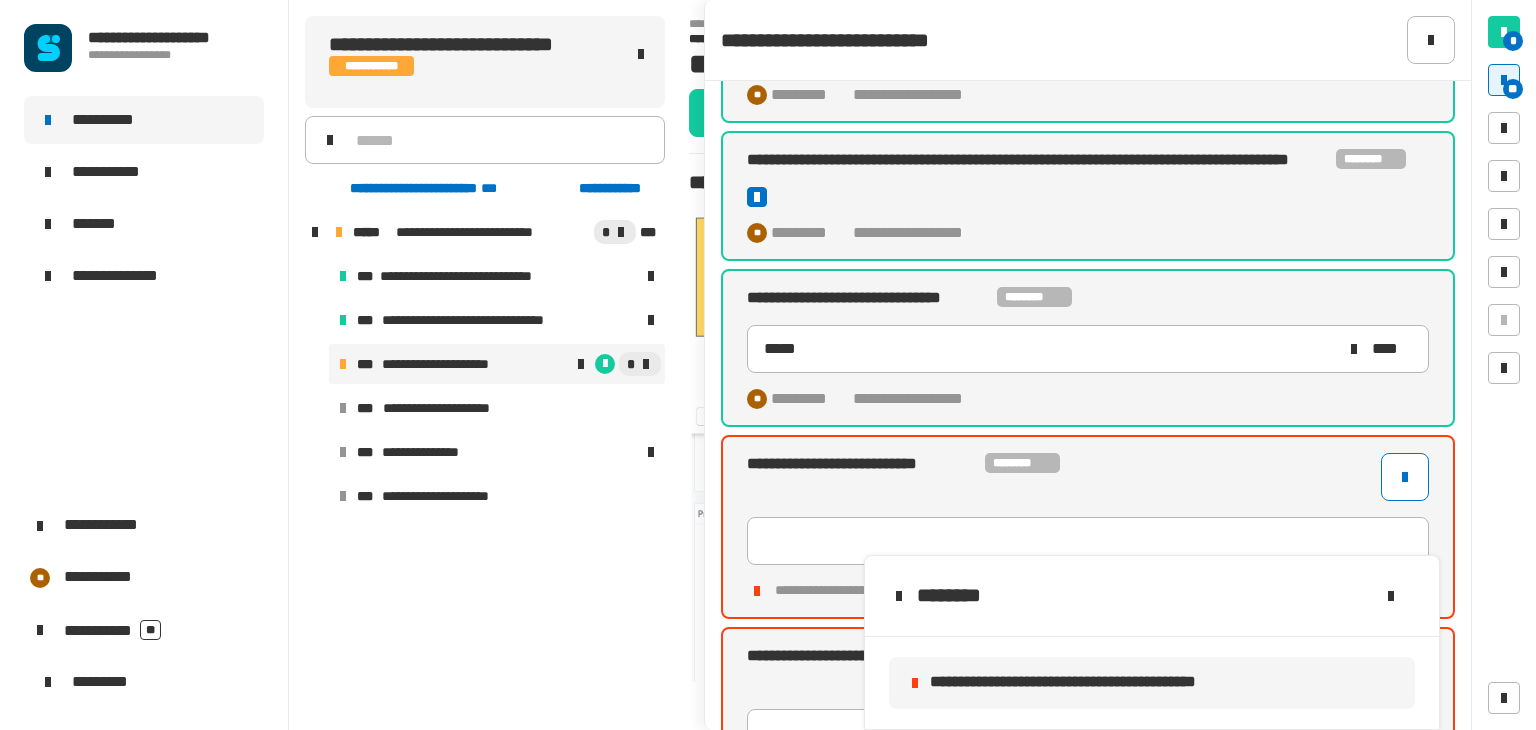 click on "**********" 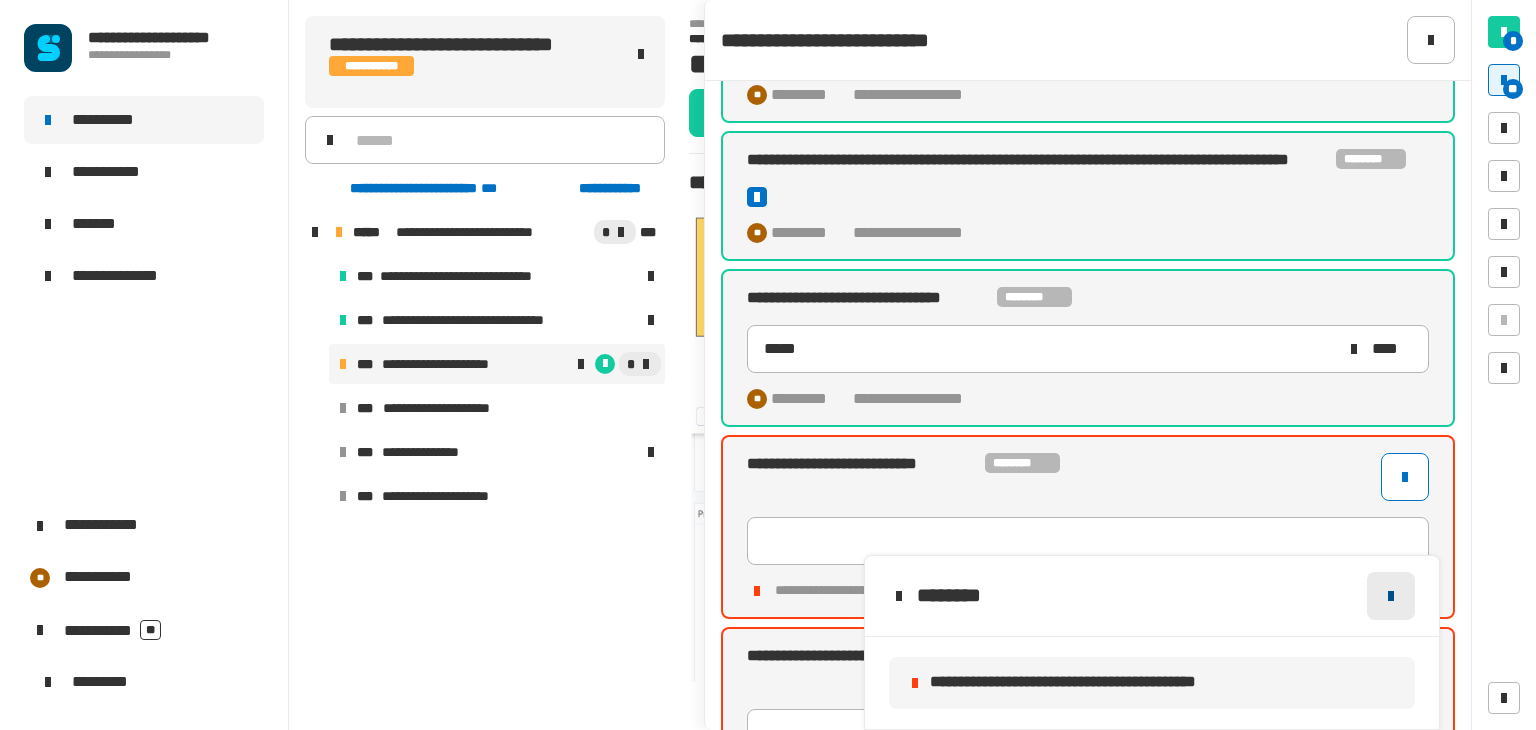 click 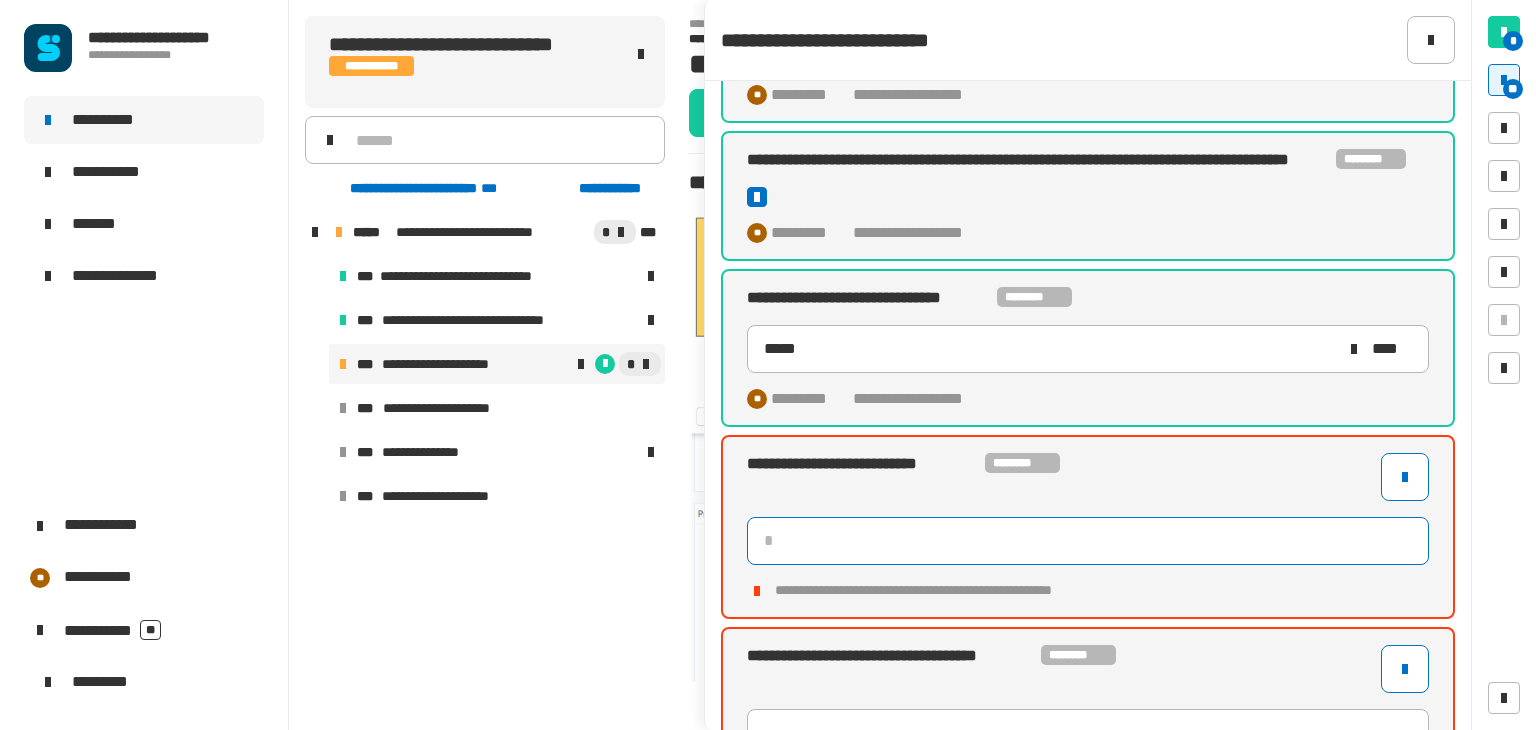 click 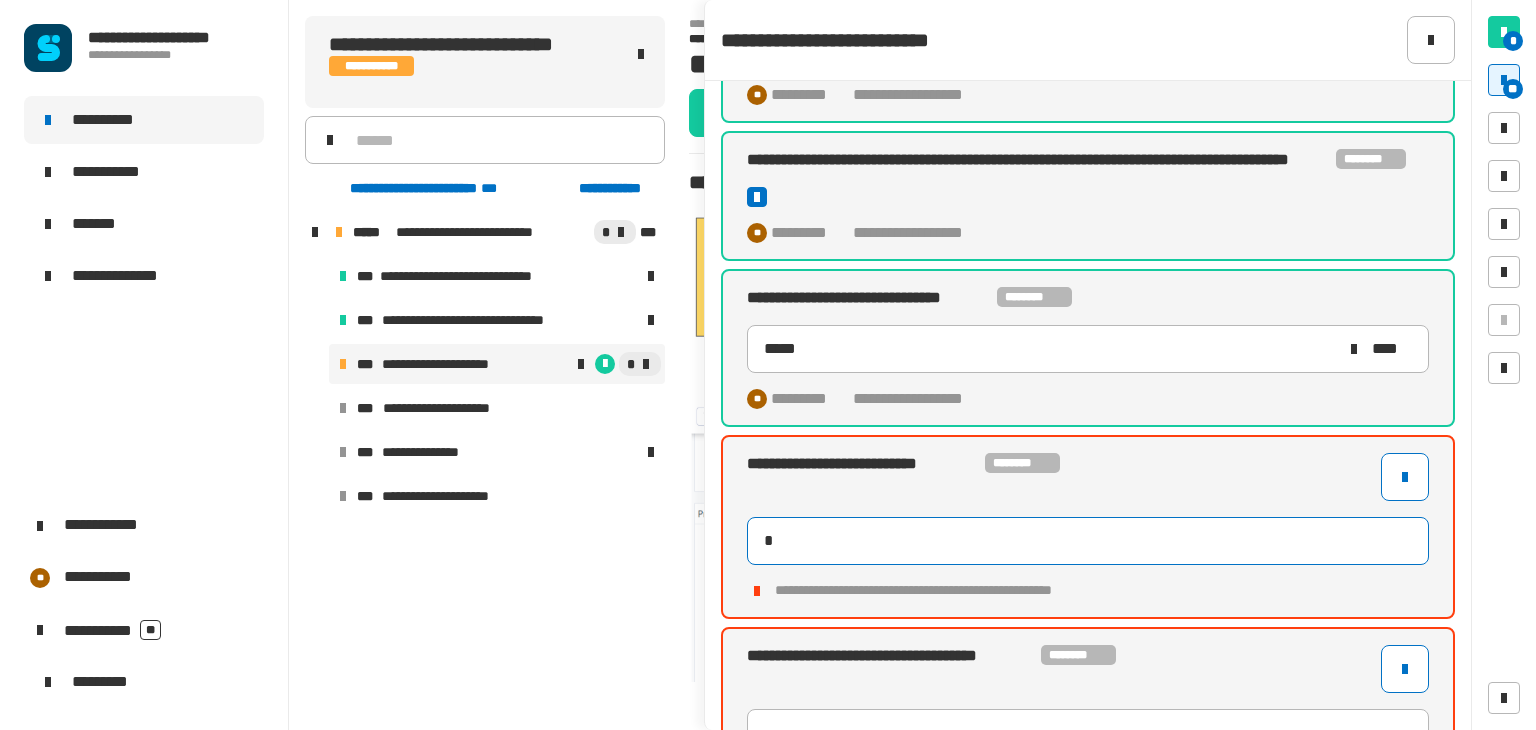type on "***" 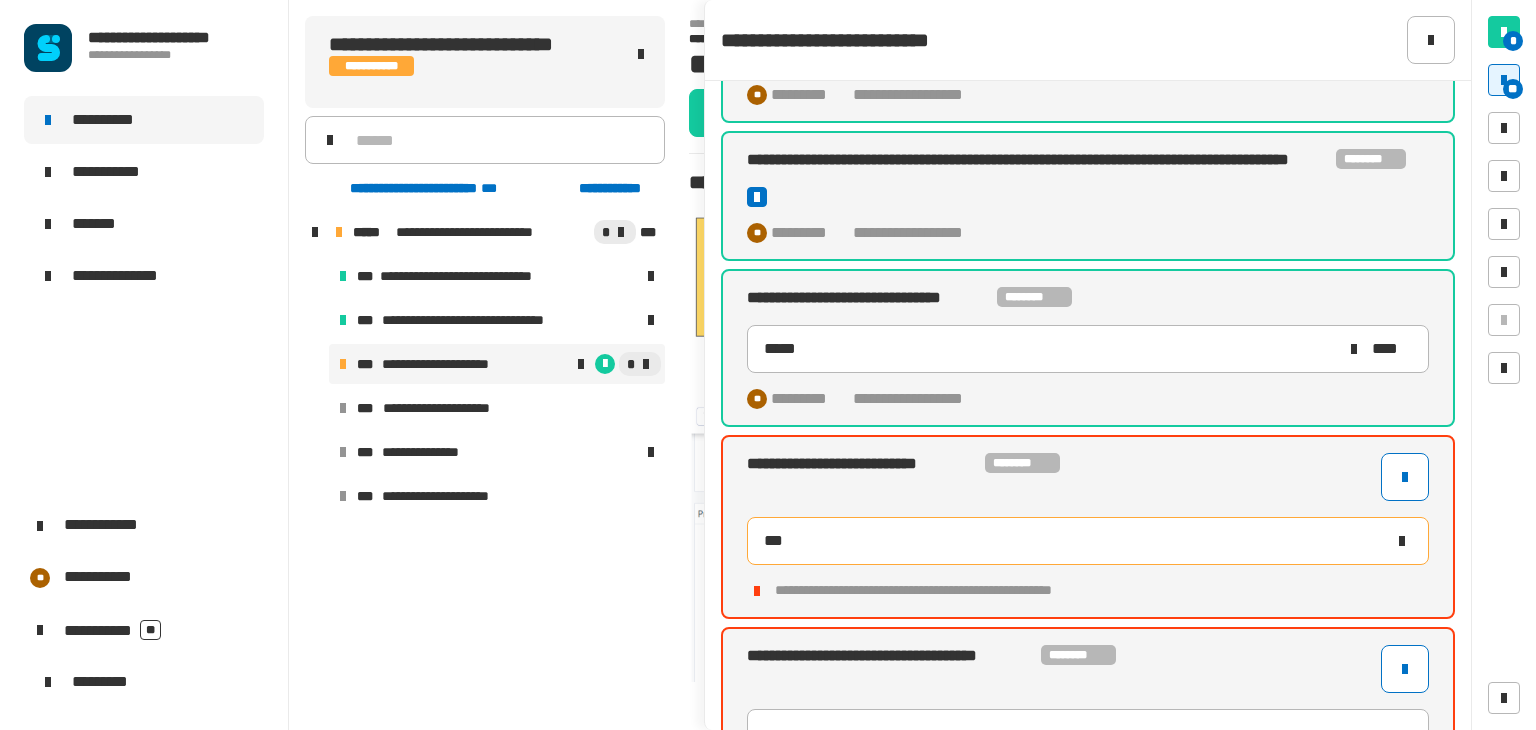 type on "*****" 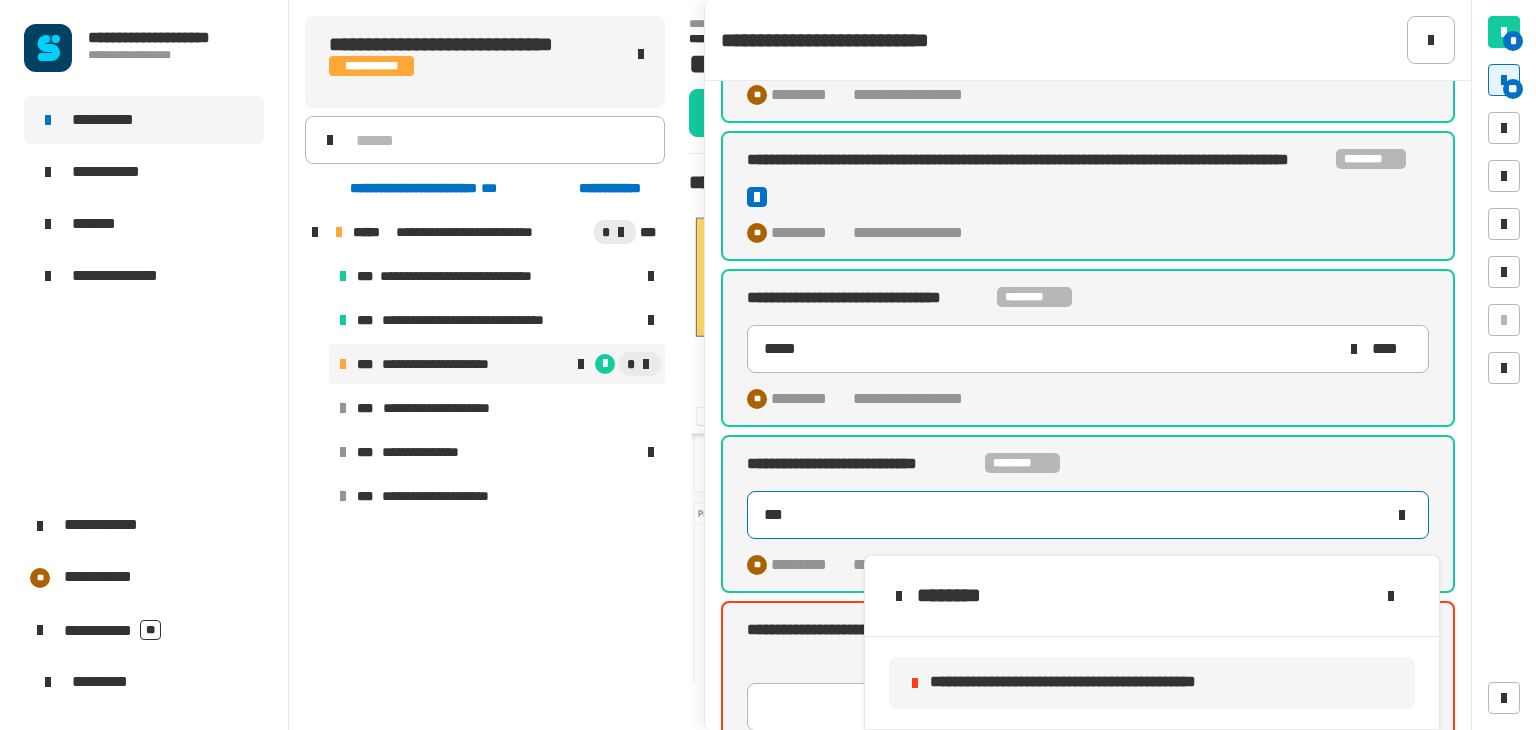 type on "****" 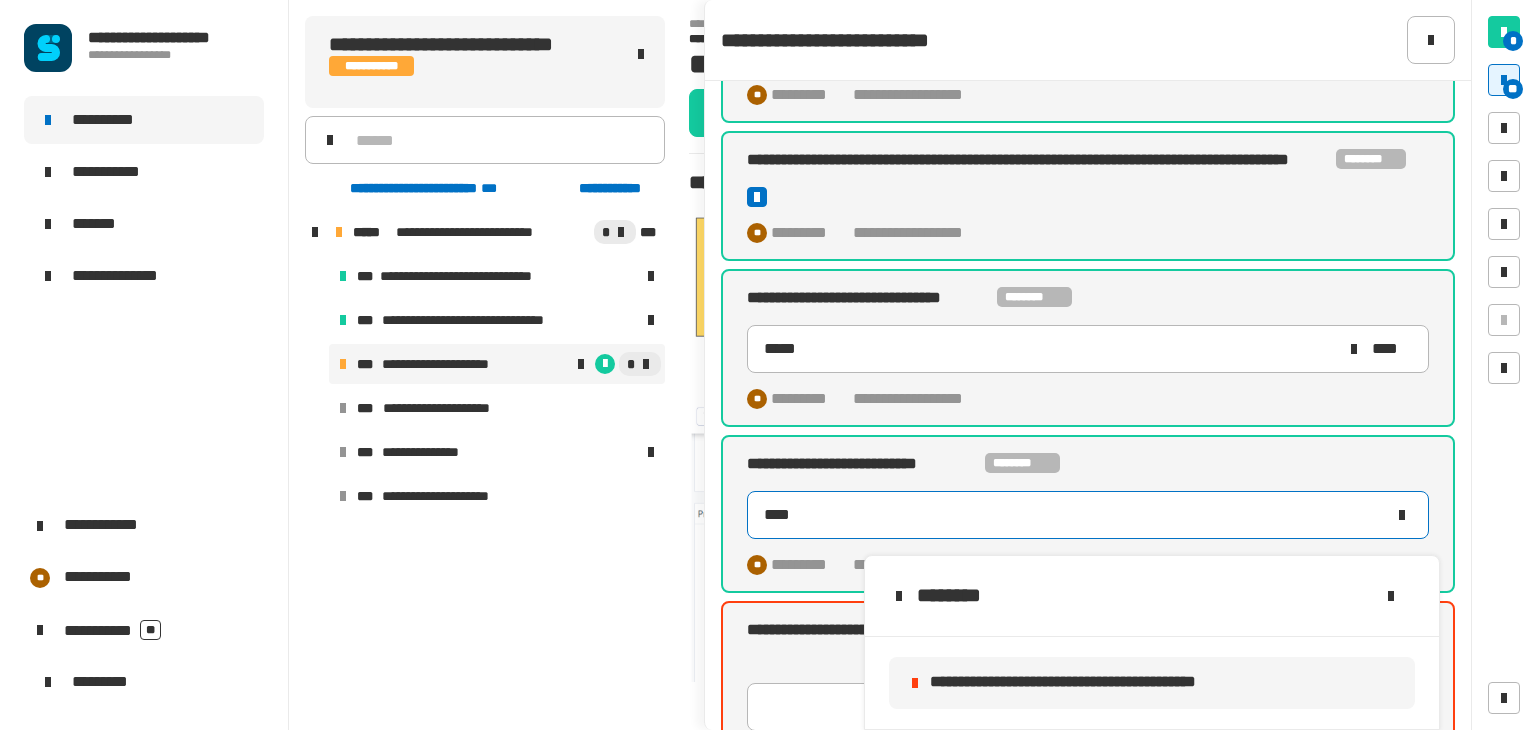 scroll, scrollTop: 1639, scrollLeft: 0, axis: vertical 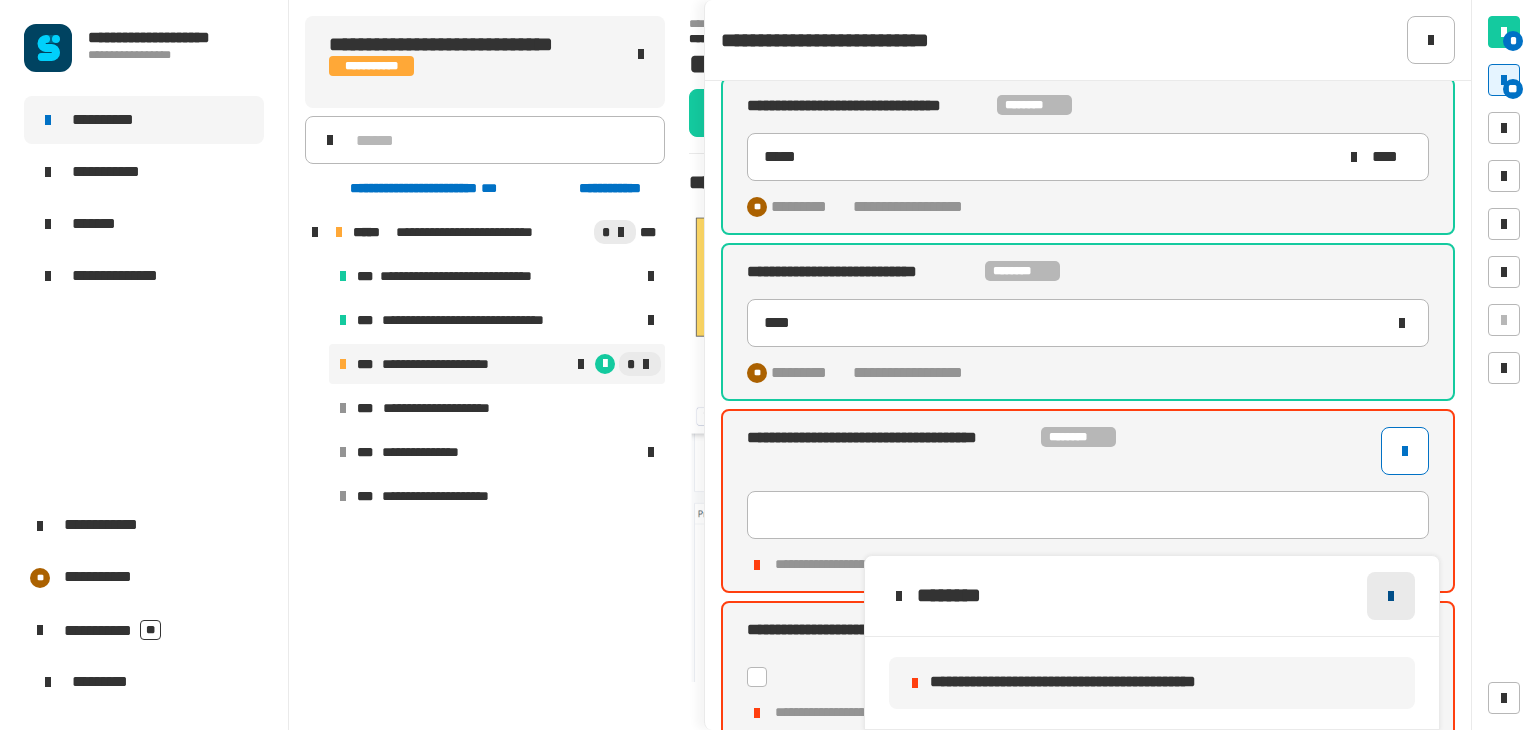 click 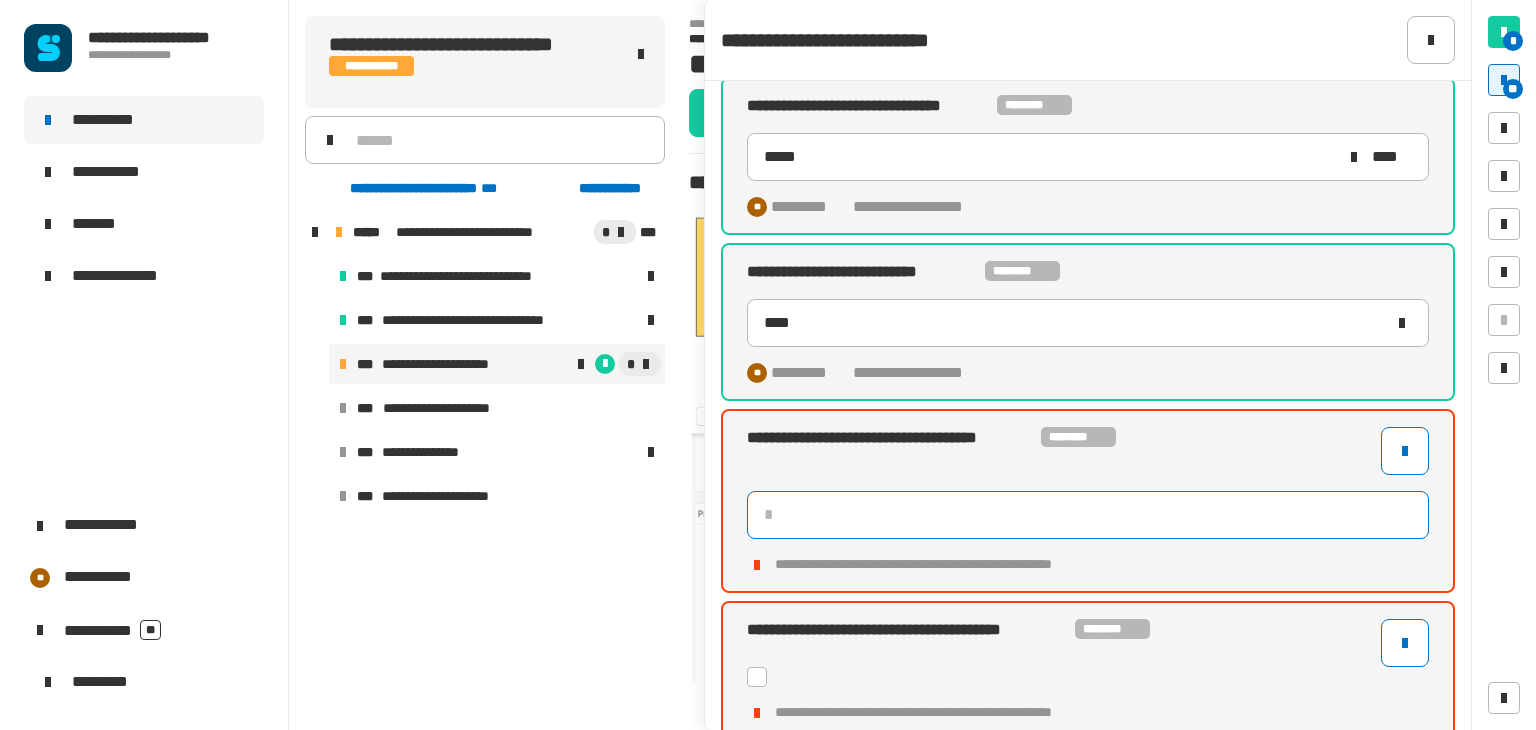 click 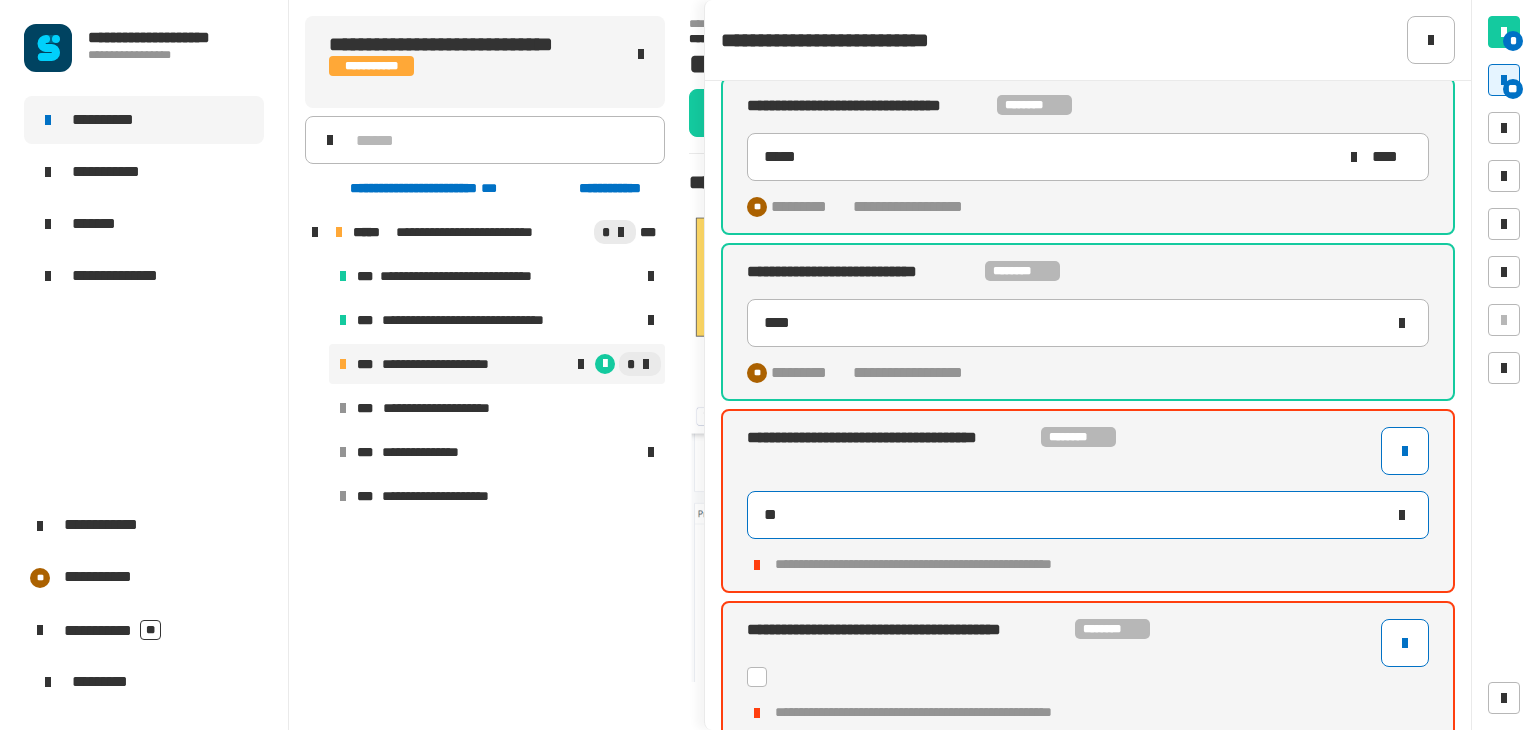 type on "****" 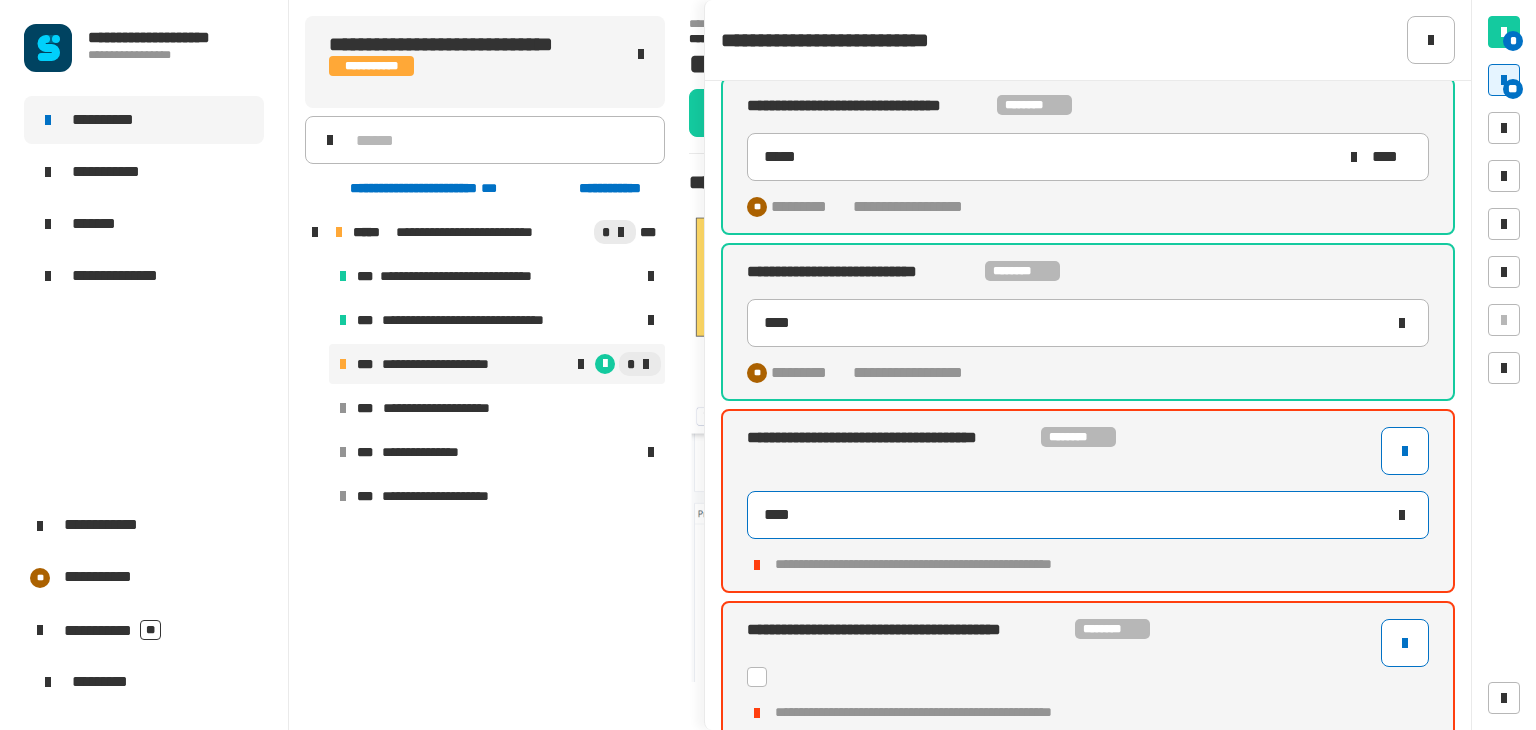 type on "****" 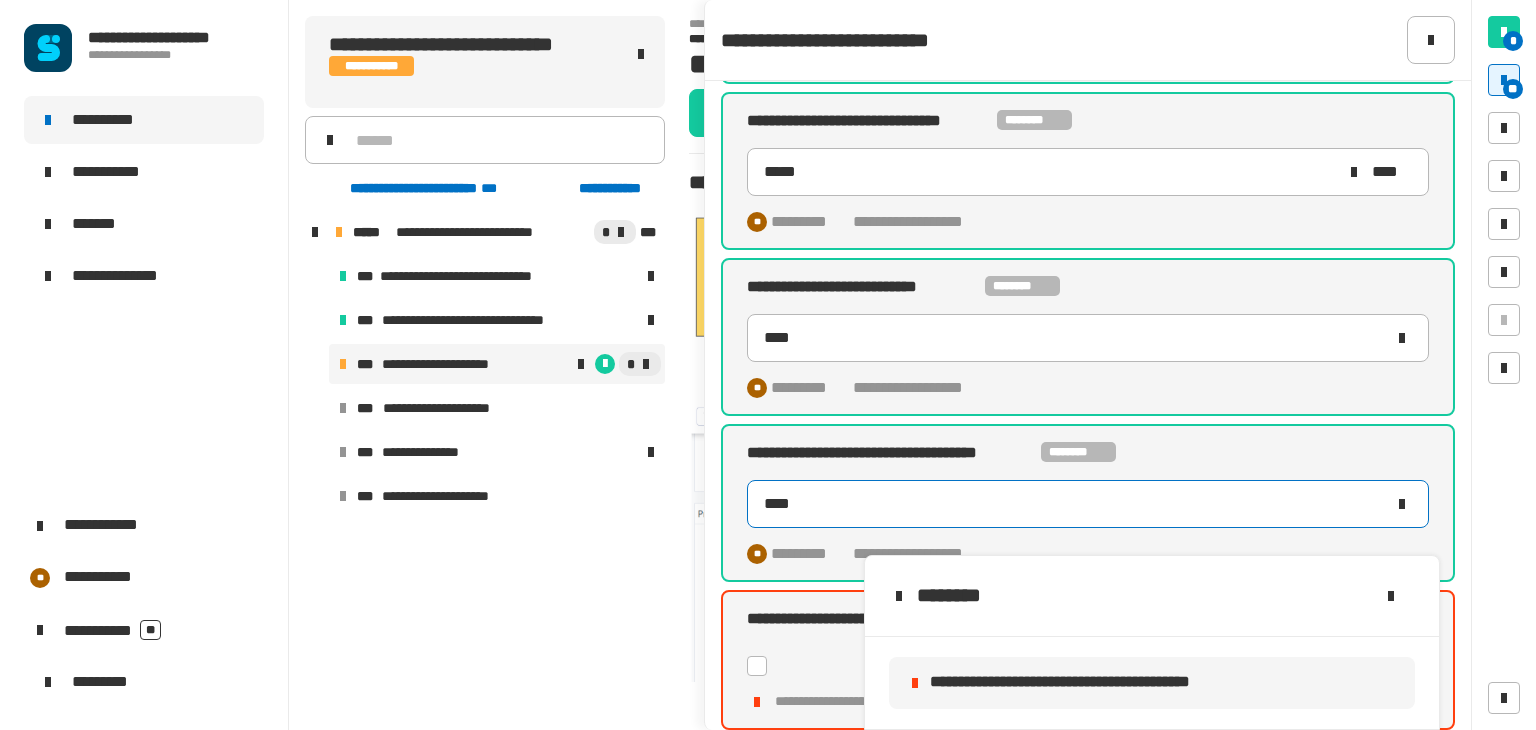 scroll, scrollTop: 1613, scrollLeft: 0, axis: vertical 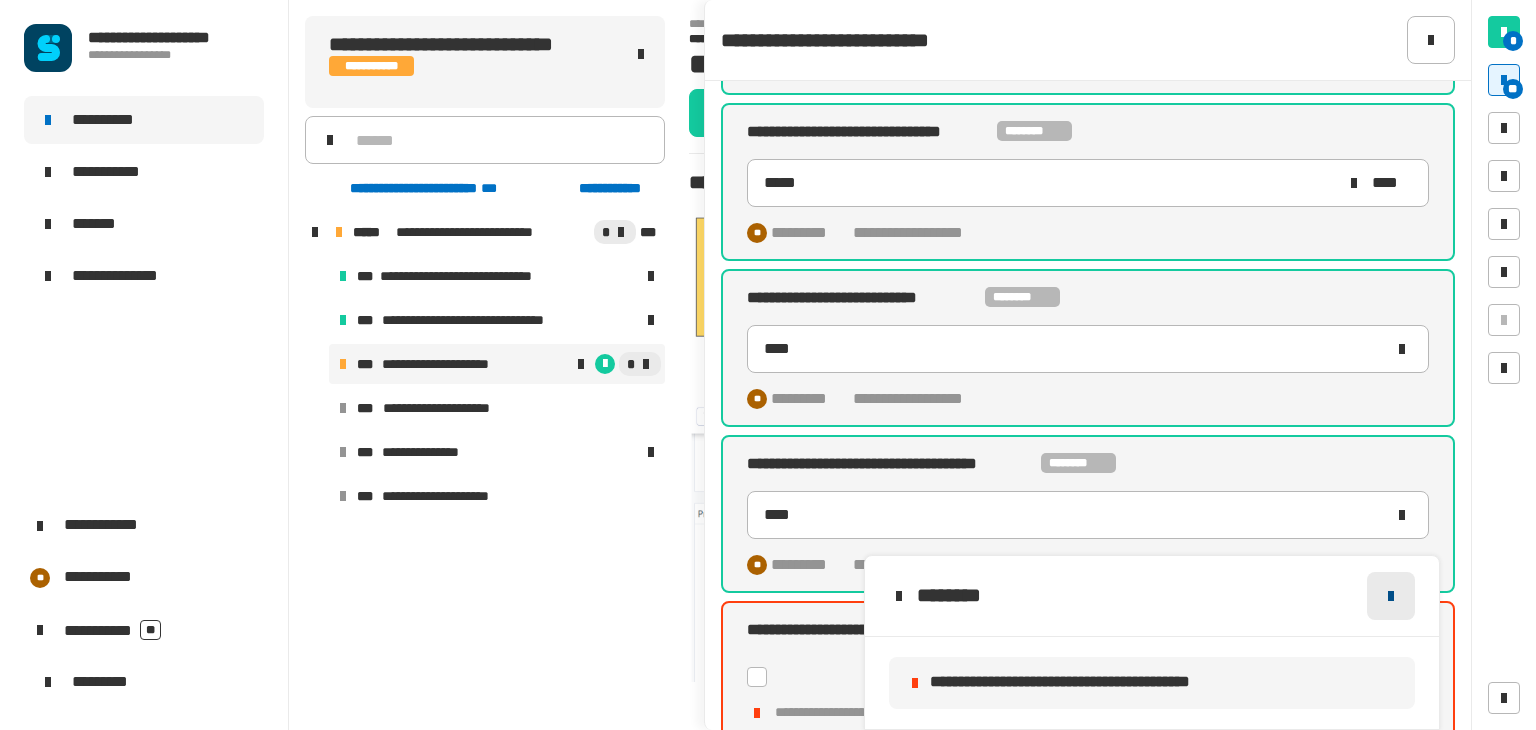 click 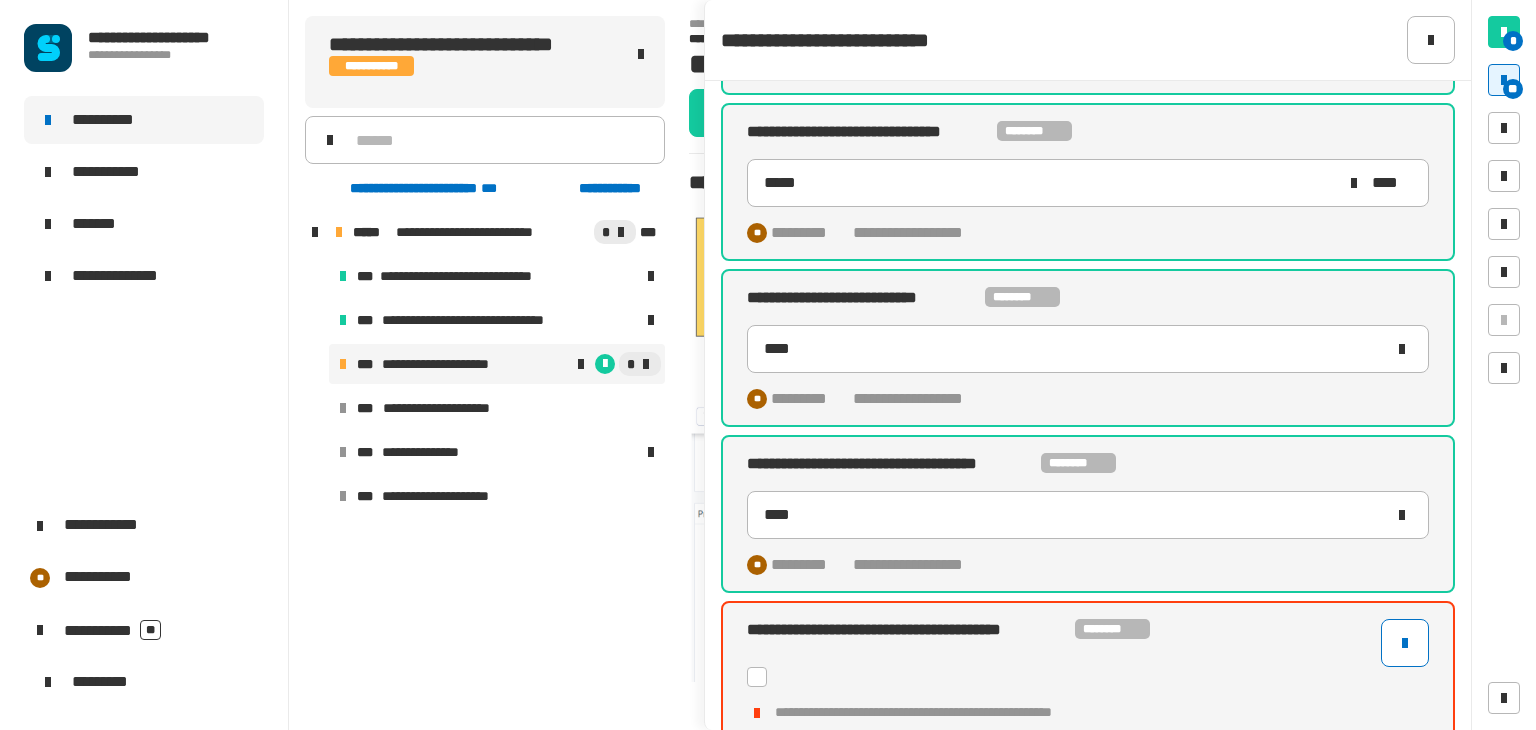 click 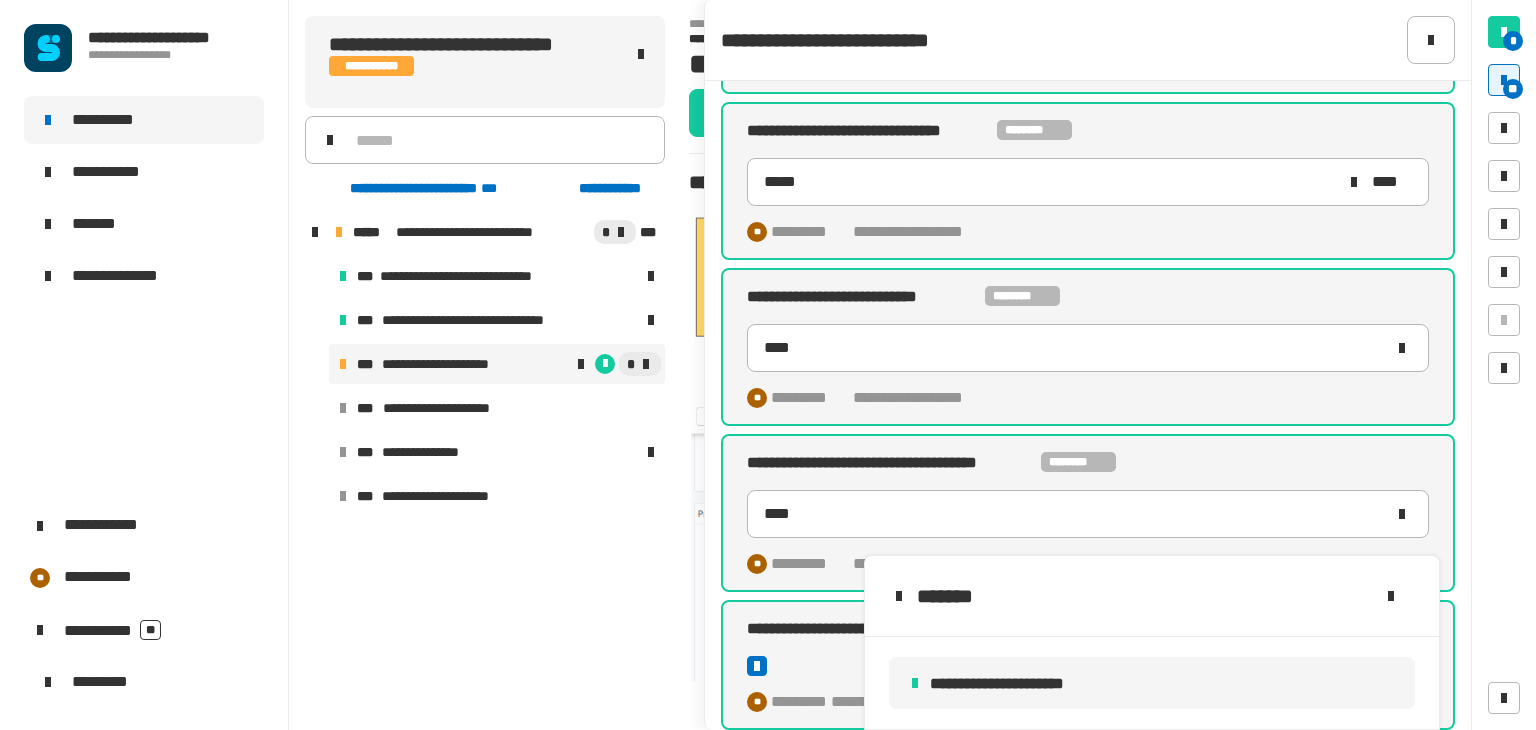 scroll, scrollTop: 1539, scrollLeft: 0, axis: vertical 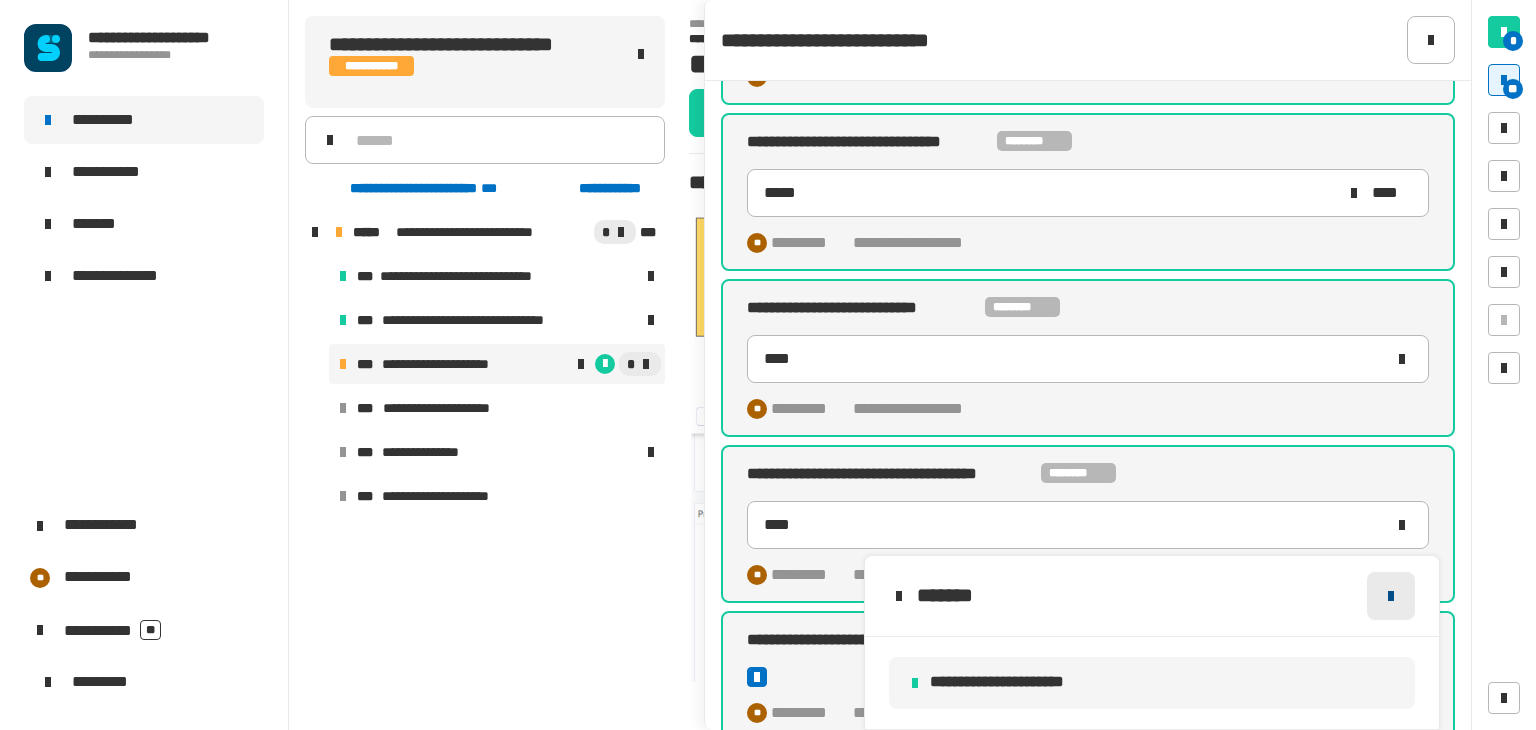 click 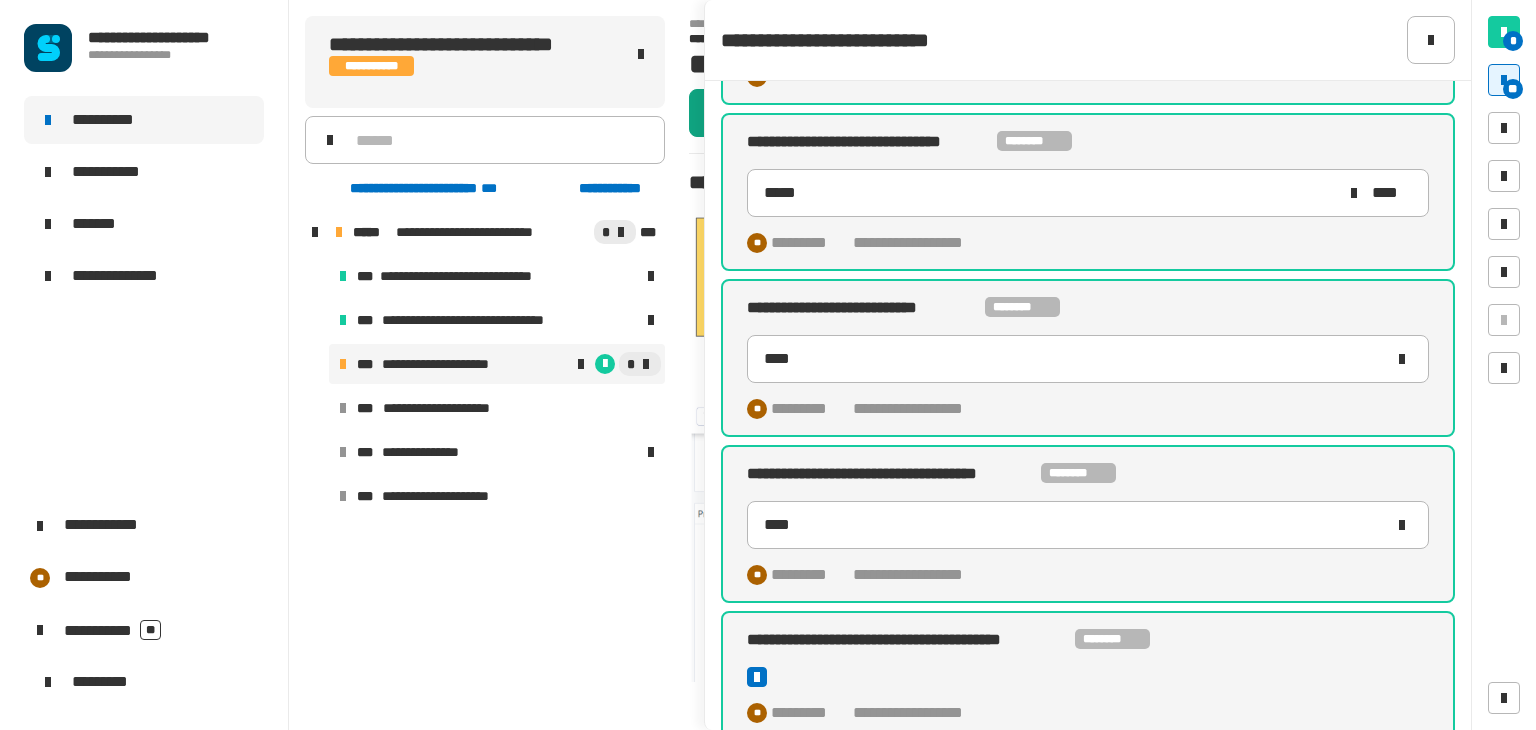 click on "********" 